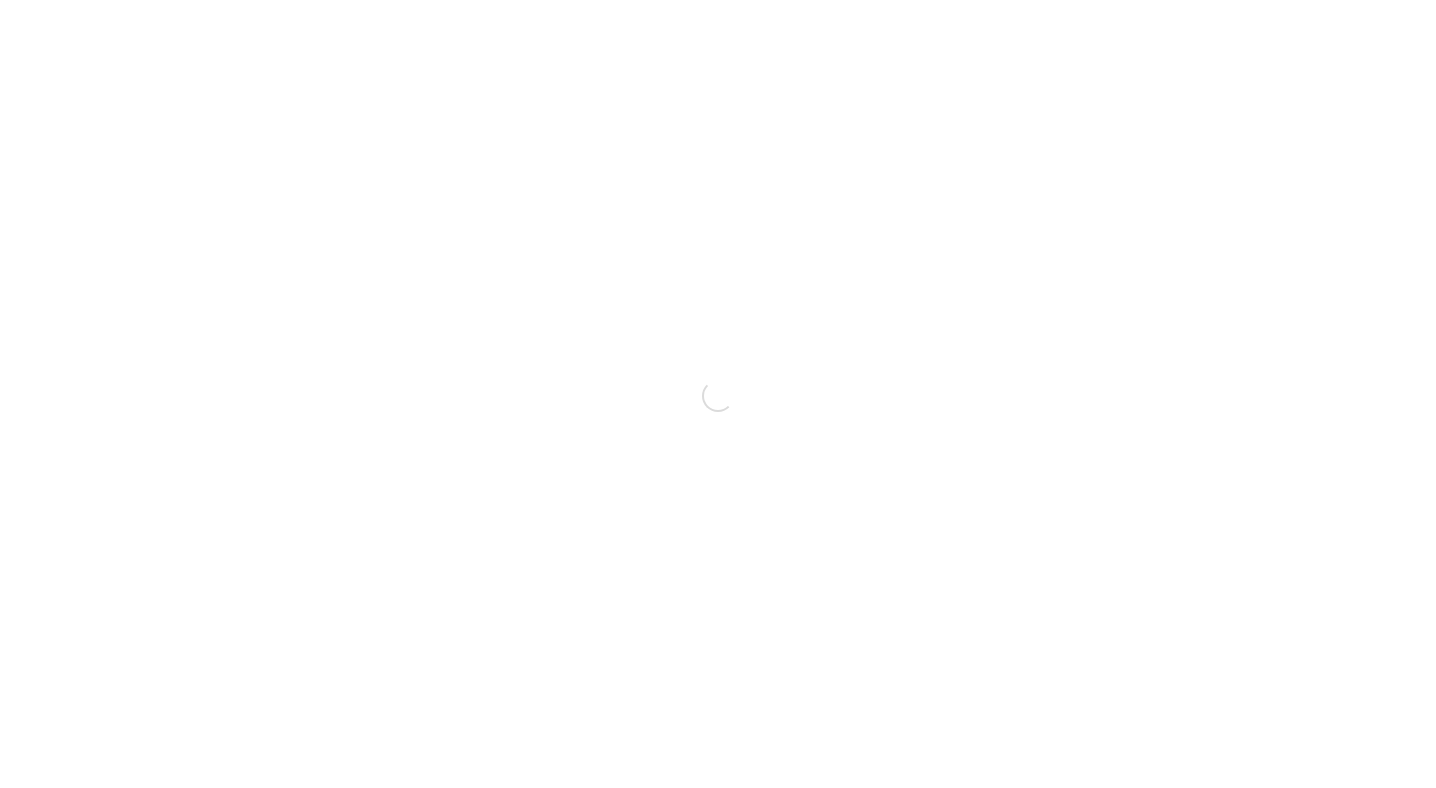 scroll, scrollTop: 0, scrollLeft: 0, axis: both 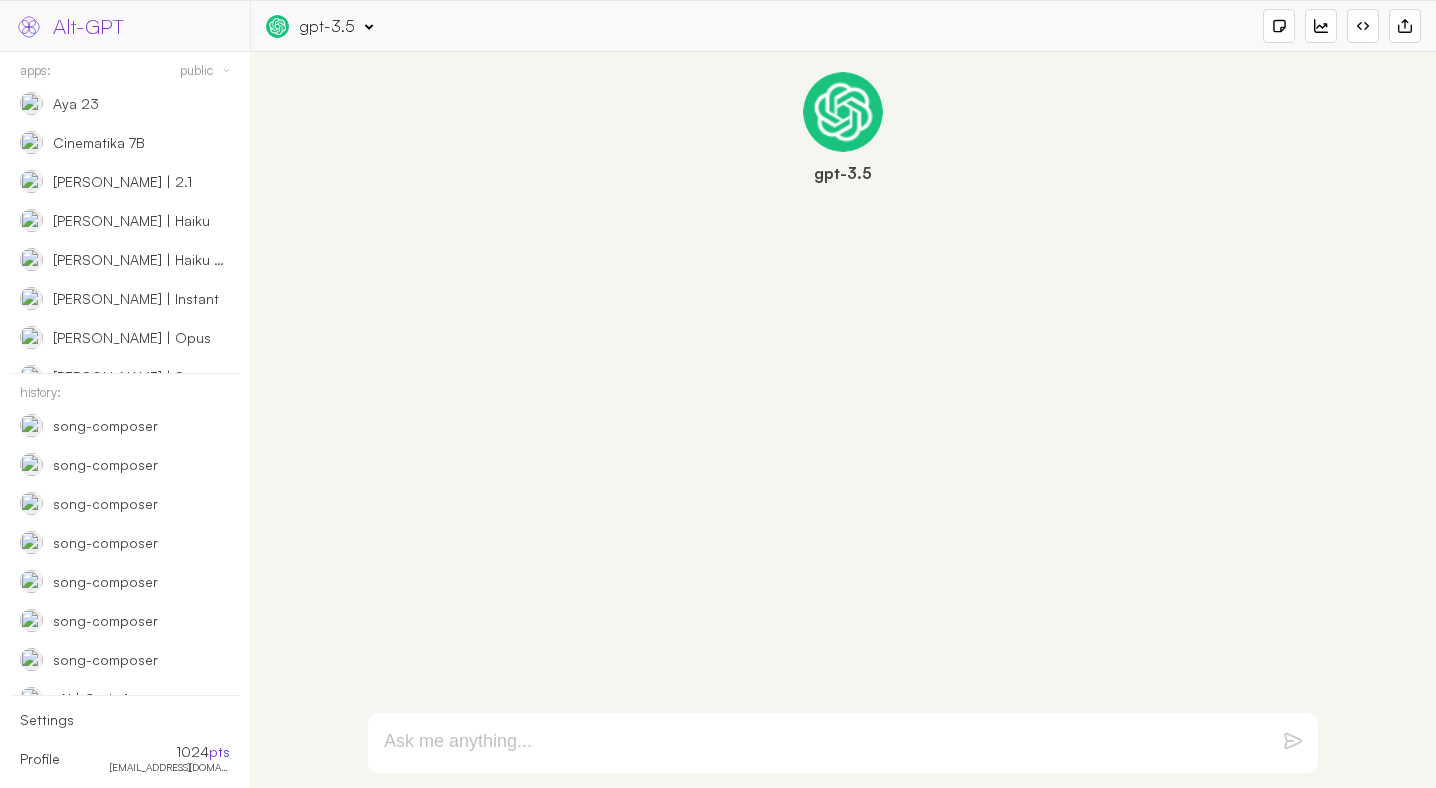 click on "gpt-3.5" at bounding box center (327, 26) 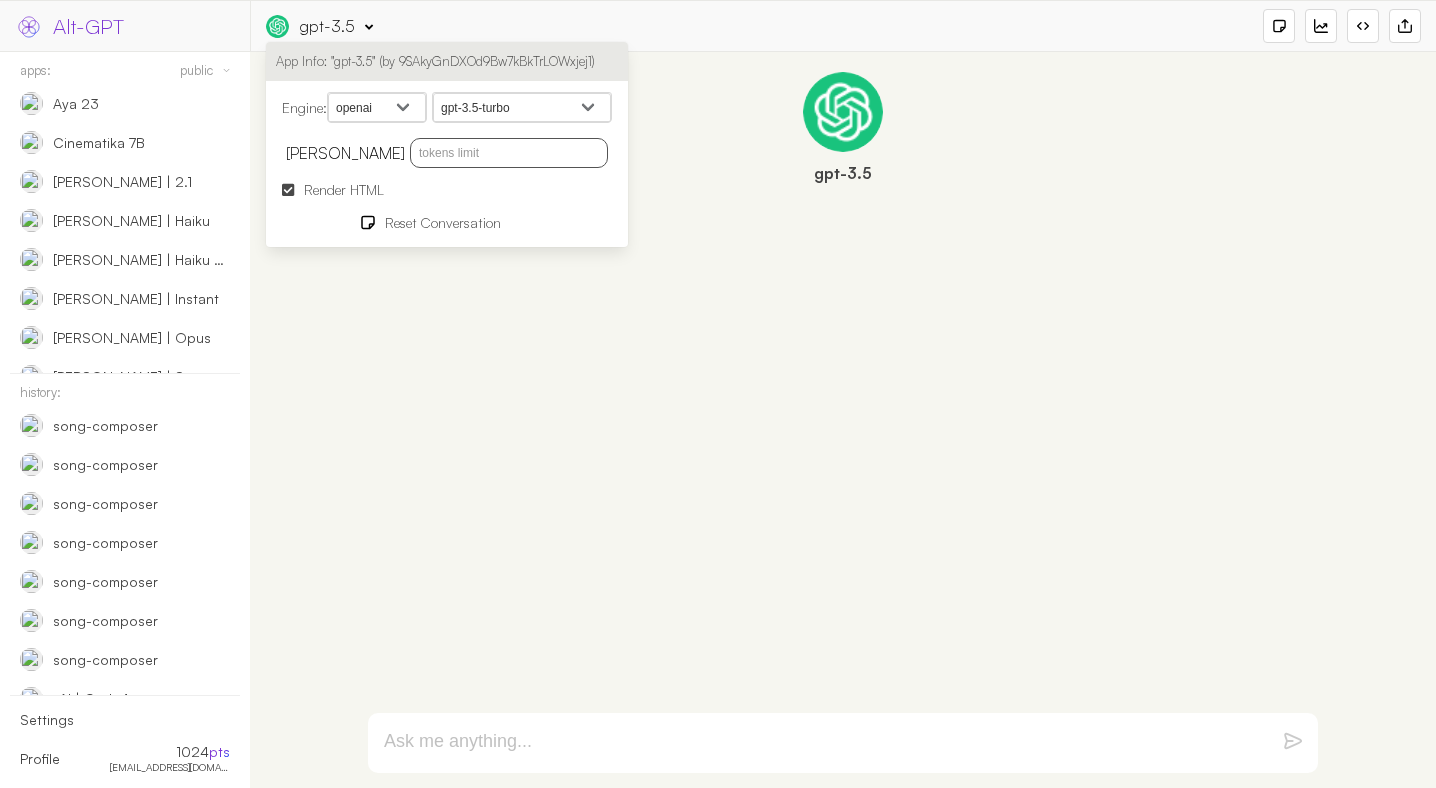 click on "openai google anthropic xai deepseek groq openrouter mistral cohere cloudflare" at bounding box center (377, 108) 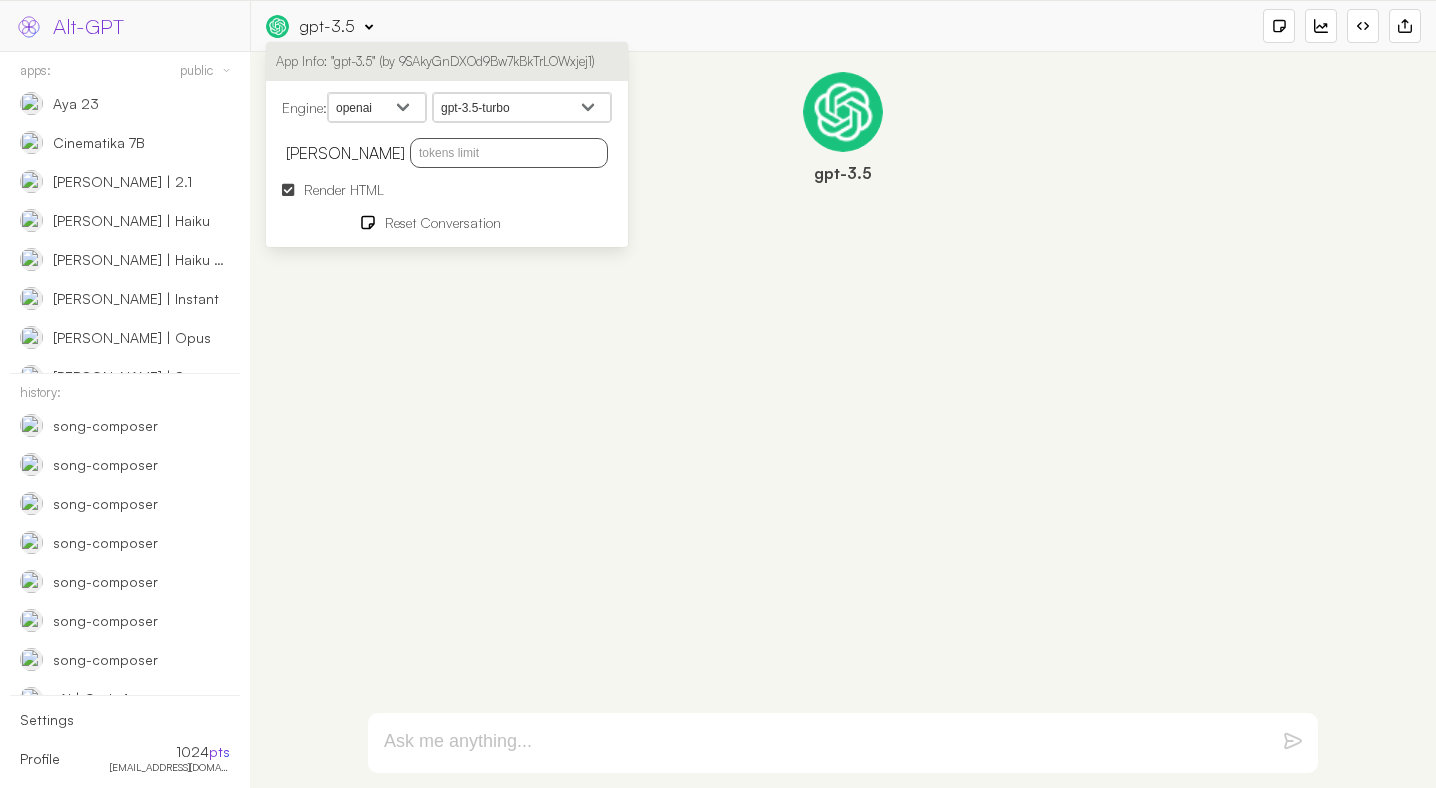 select on "openrouter" 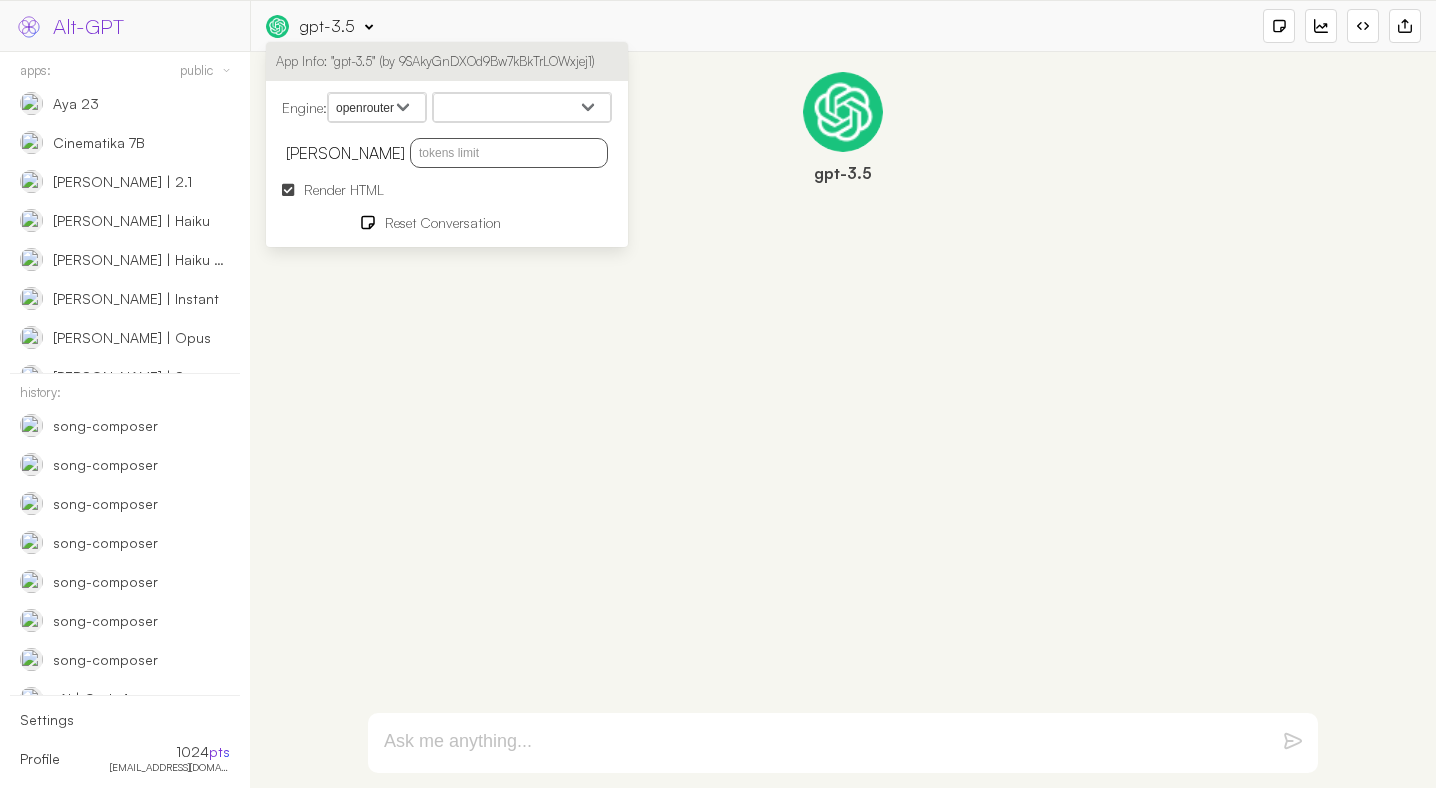 click on "MoonshotAI: Kimi K2 Optimus Alpha Qwen: QwQ-32B Qwen: Qwen-Max DeepSeek: R1 (671B) DeepSeek V3 Llama 3.3 70B Instruct Llama 3.2 90B Vision model Llama 3.2 11B Vision model Reflection 70B Meta: Llama 3.1 405B Instruct Meta: Llama 3 70B Instruct Meta: Llama 3 8B Instruct Openchat-7b HuggingFace: Zephyr 7B Cinematika 7B Mistral 7B Instruct Nous: Capybara 7B Google: Gemma 7B Mixtral-8x7b-instruct Snowflake: Arctic Instruct Perplexity: Sonar 8x7B Perplexity: Sonar 8x7B Online" at bounding box center [522, 108] 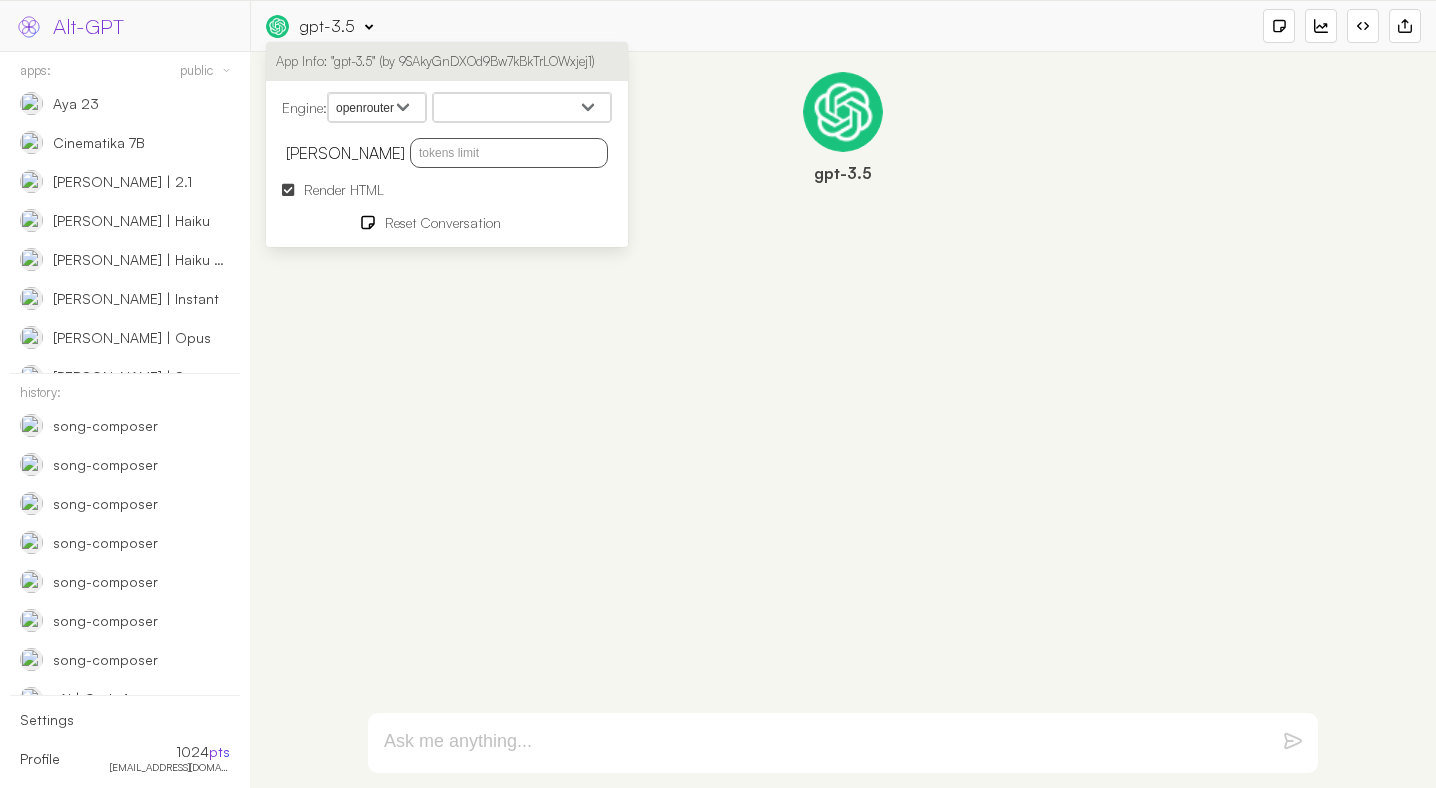 select on "deepseek/deepseek-r1" 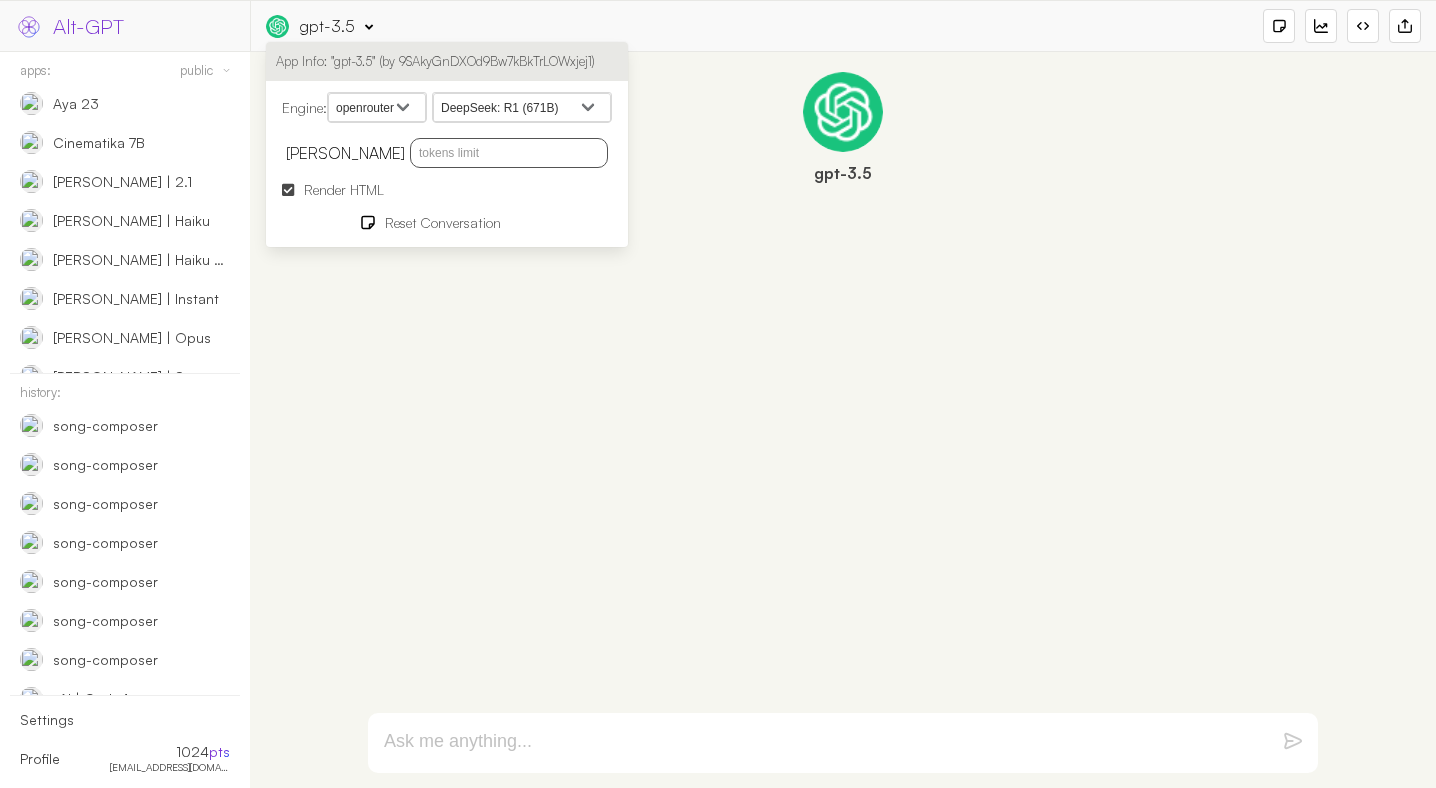 click at bounding box center [819, 743] 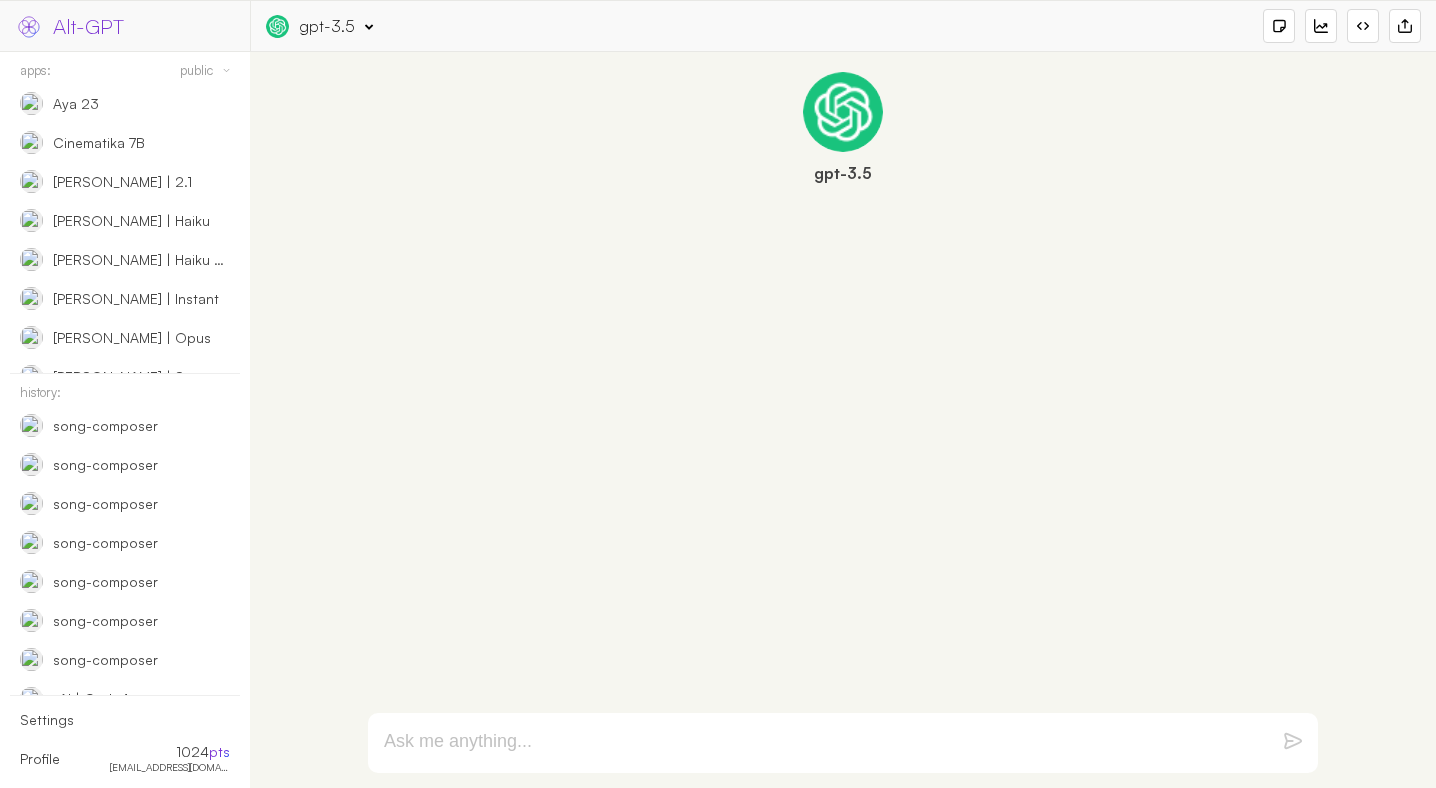 click on "gpt-3.5" at bounding box center [327, 26] 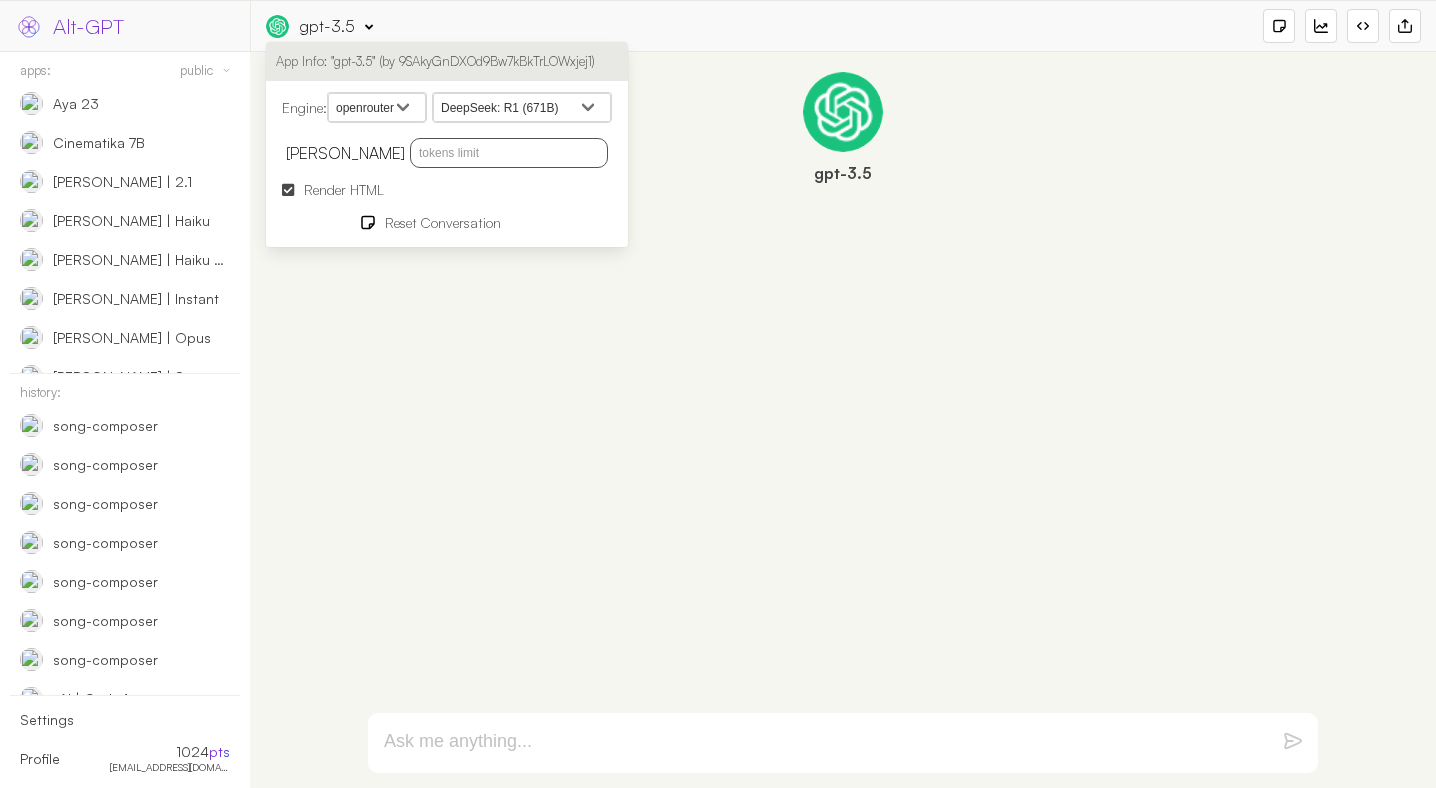 click at bounding box center (509, 153) 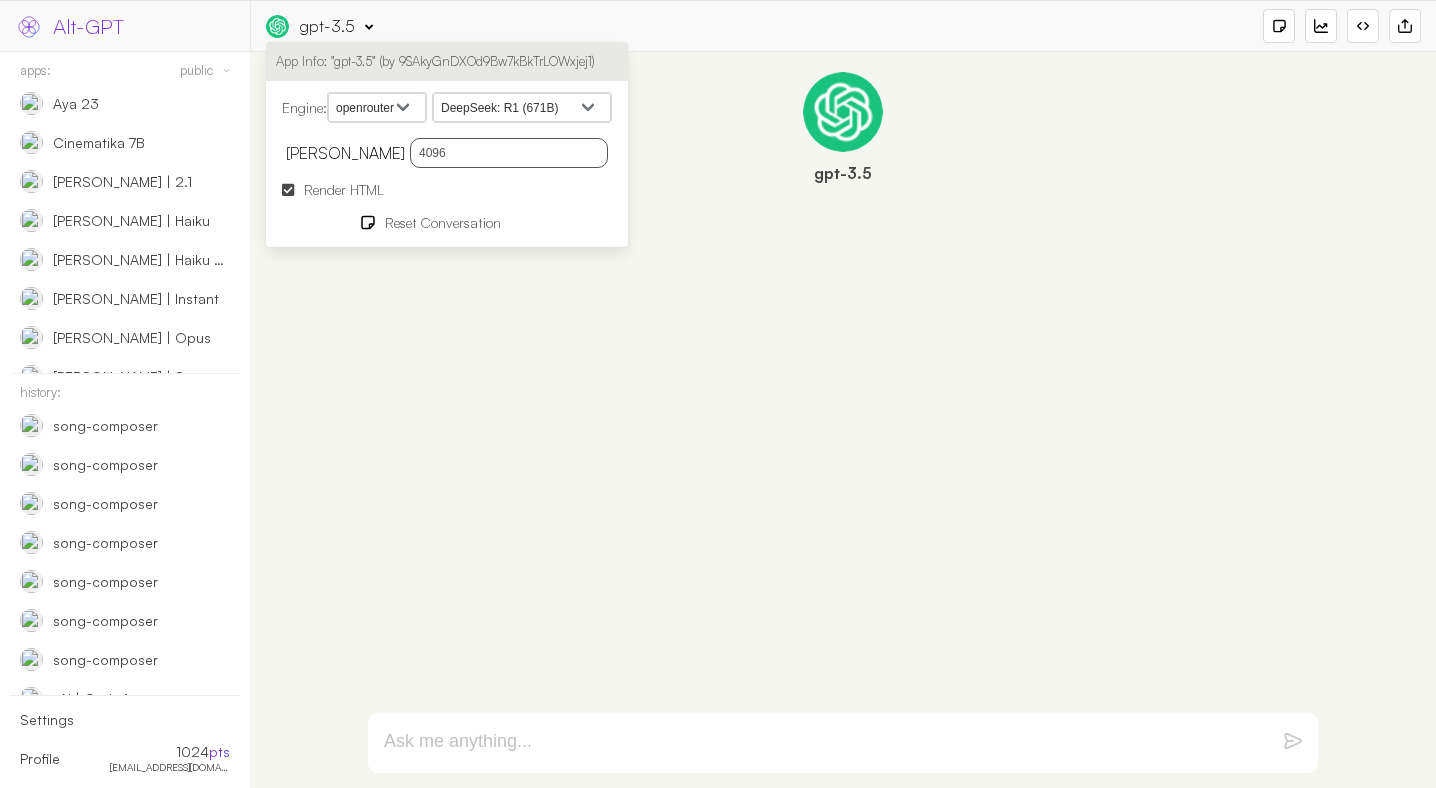 type on "4096" 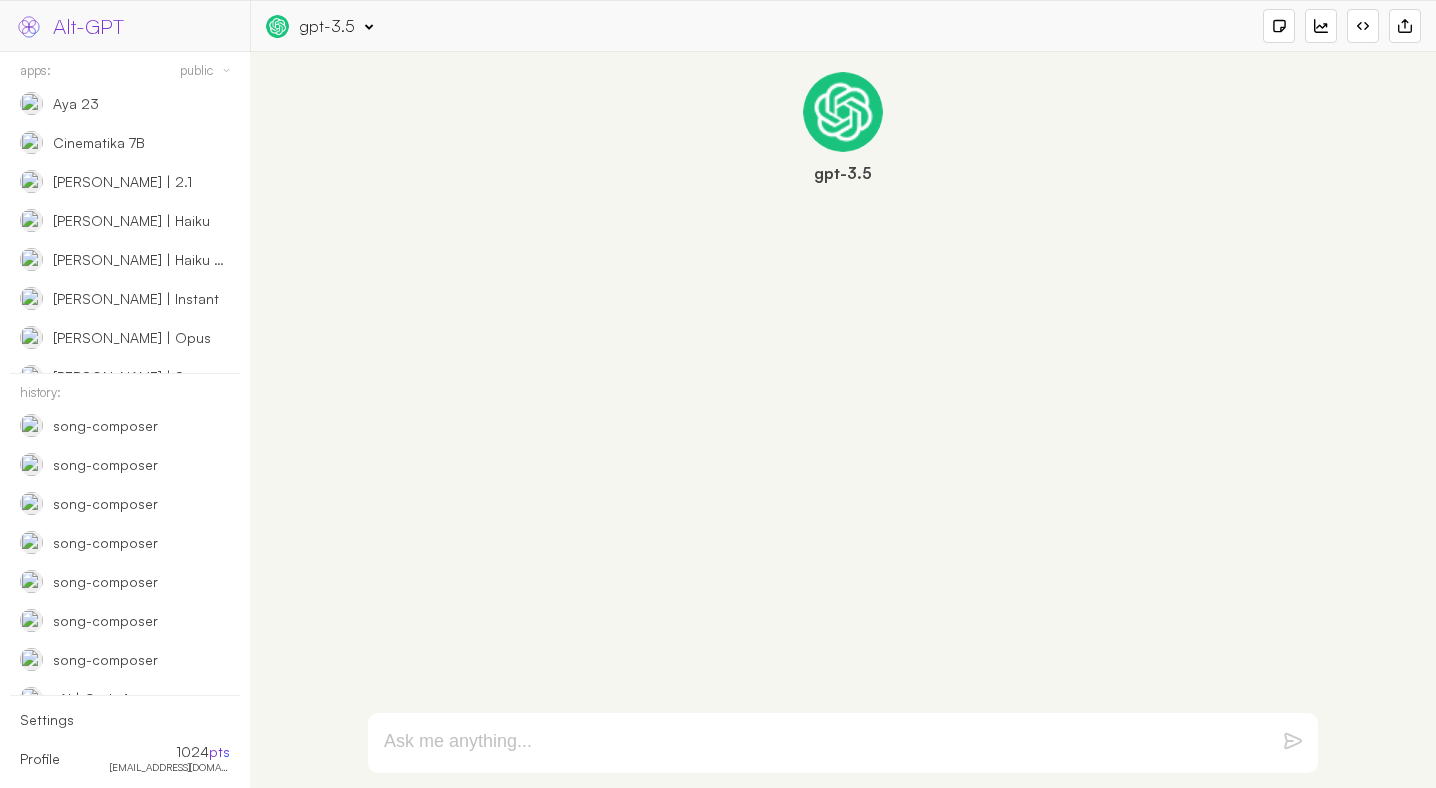 click at bounding box center [843, 743] 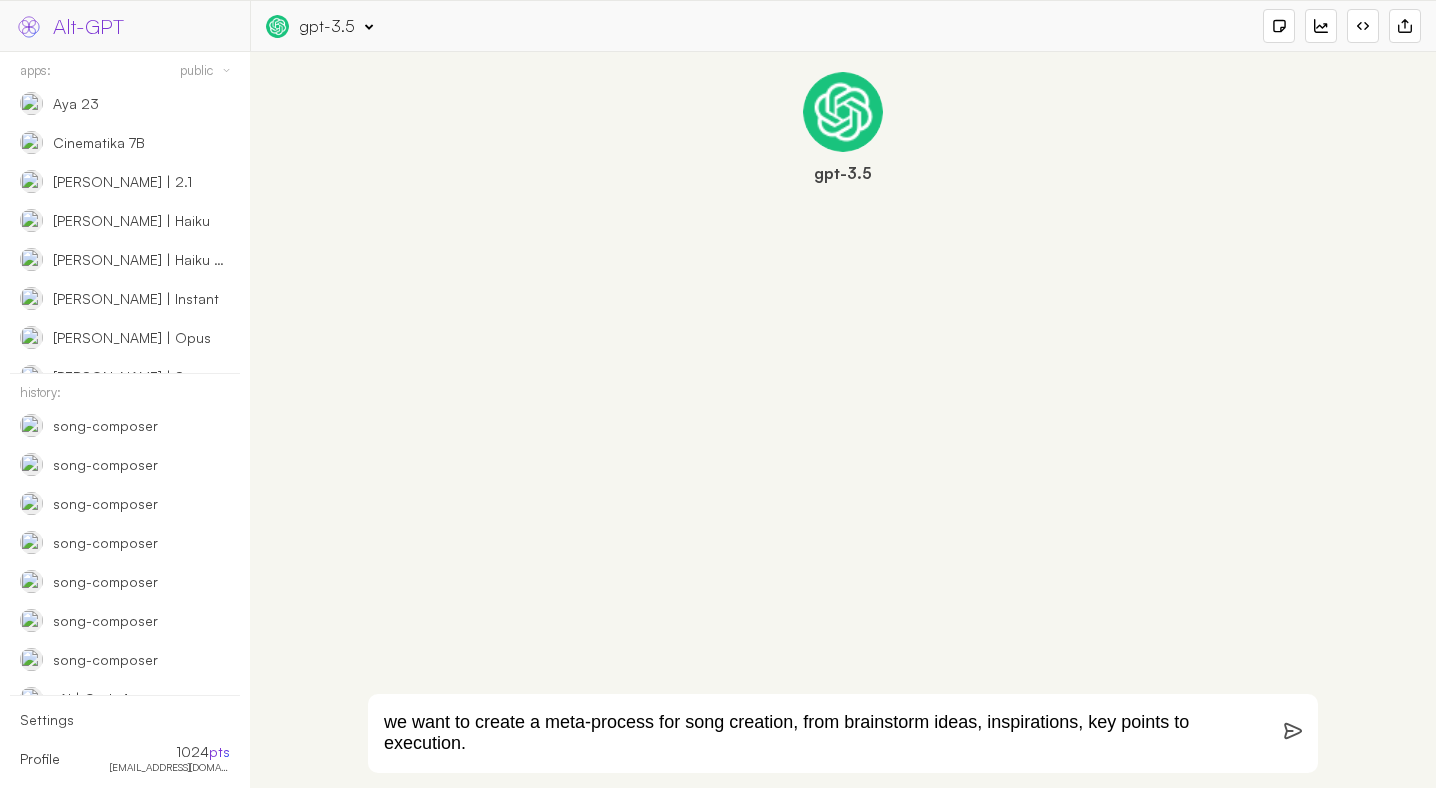 type on "we want to create a meta-process for song creation, from brainstorm ideas, inspirations, key points to execution." 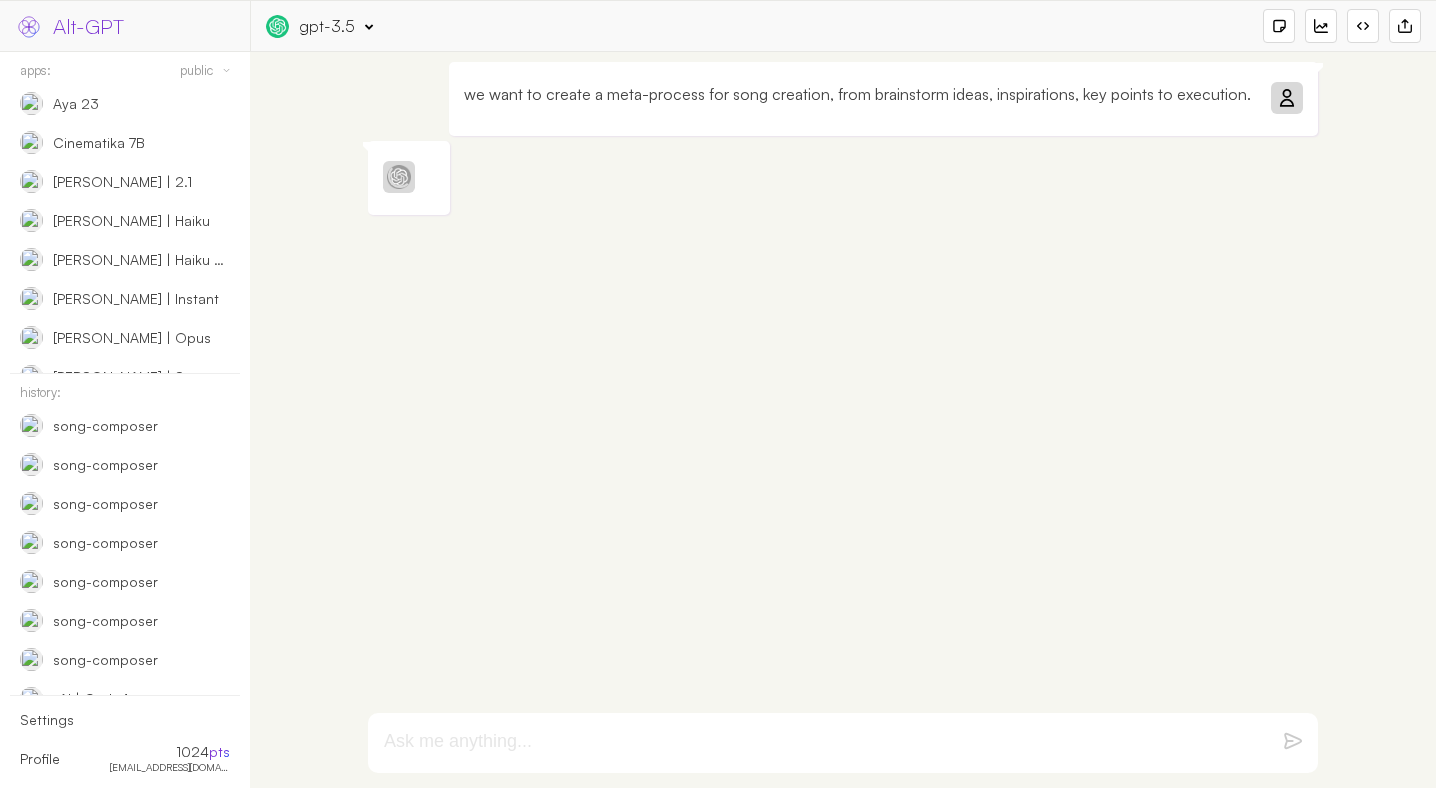 click on "gpt-3.5" at bounding box center (327, 26) 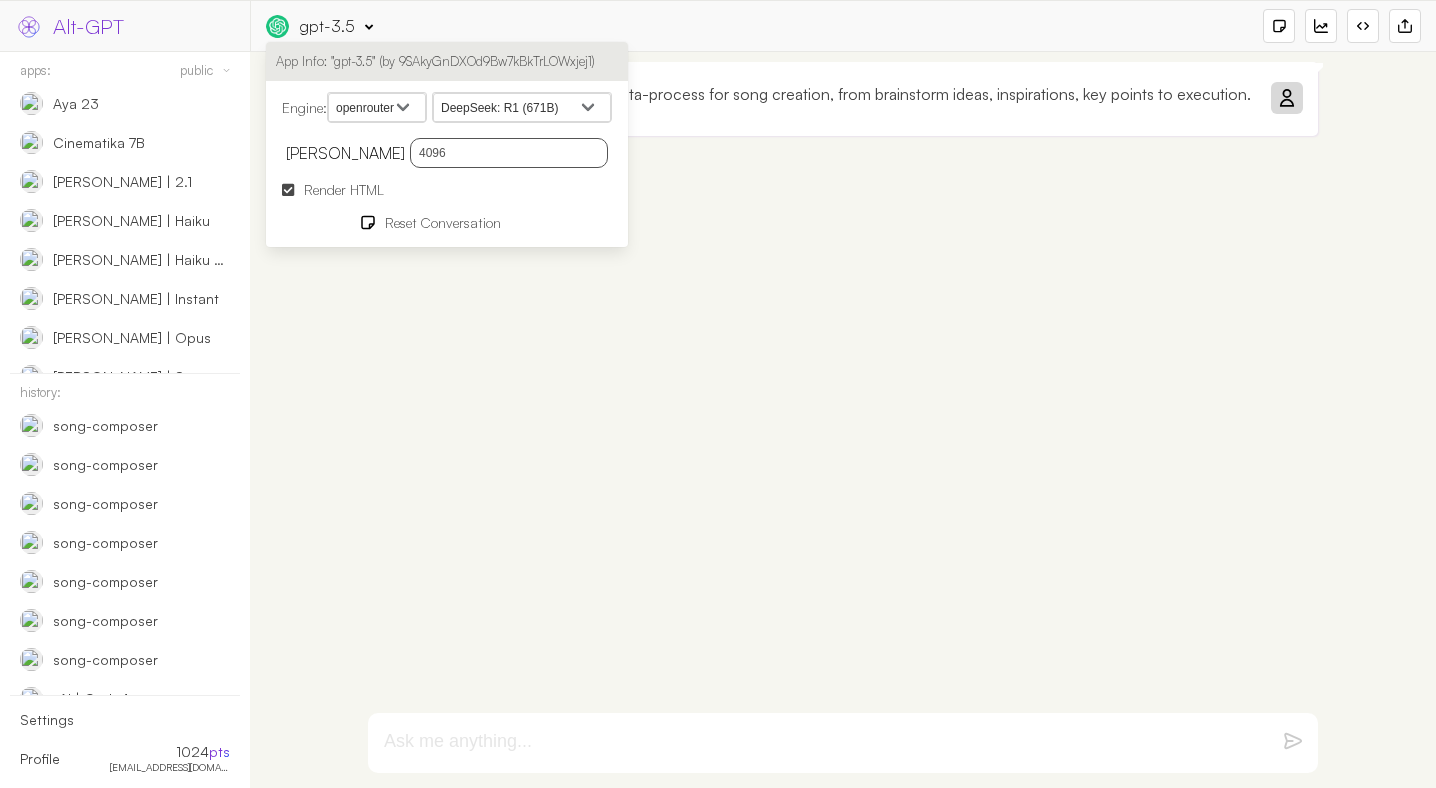 click on "we want to create a meta-process for song creation, from brainstorm ideas, inspirations, key points to execution." at bounding box center (843, 385) 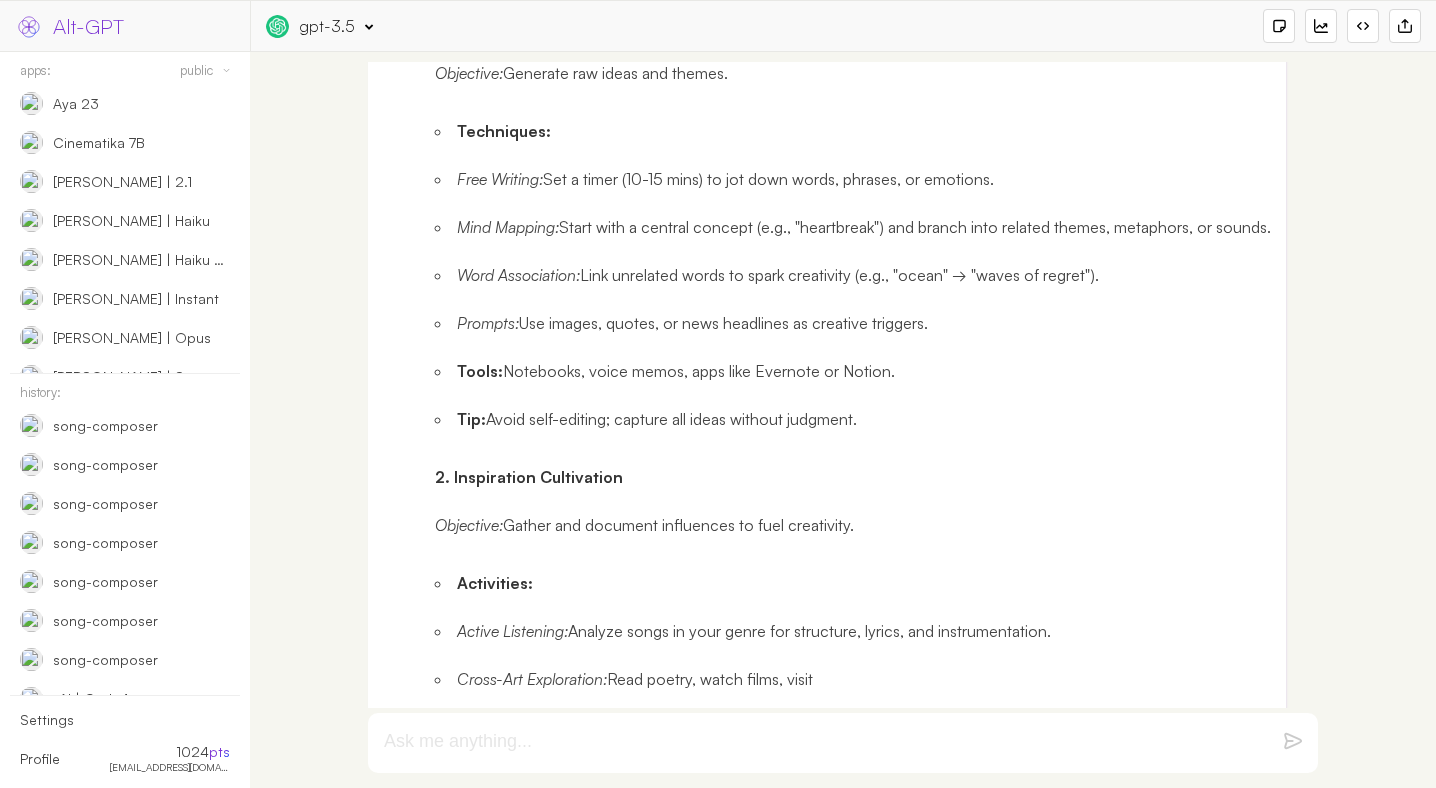 scroll, scrollTop: 0, scrollLeft: 0, axis: both 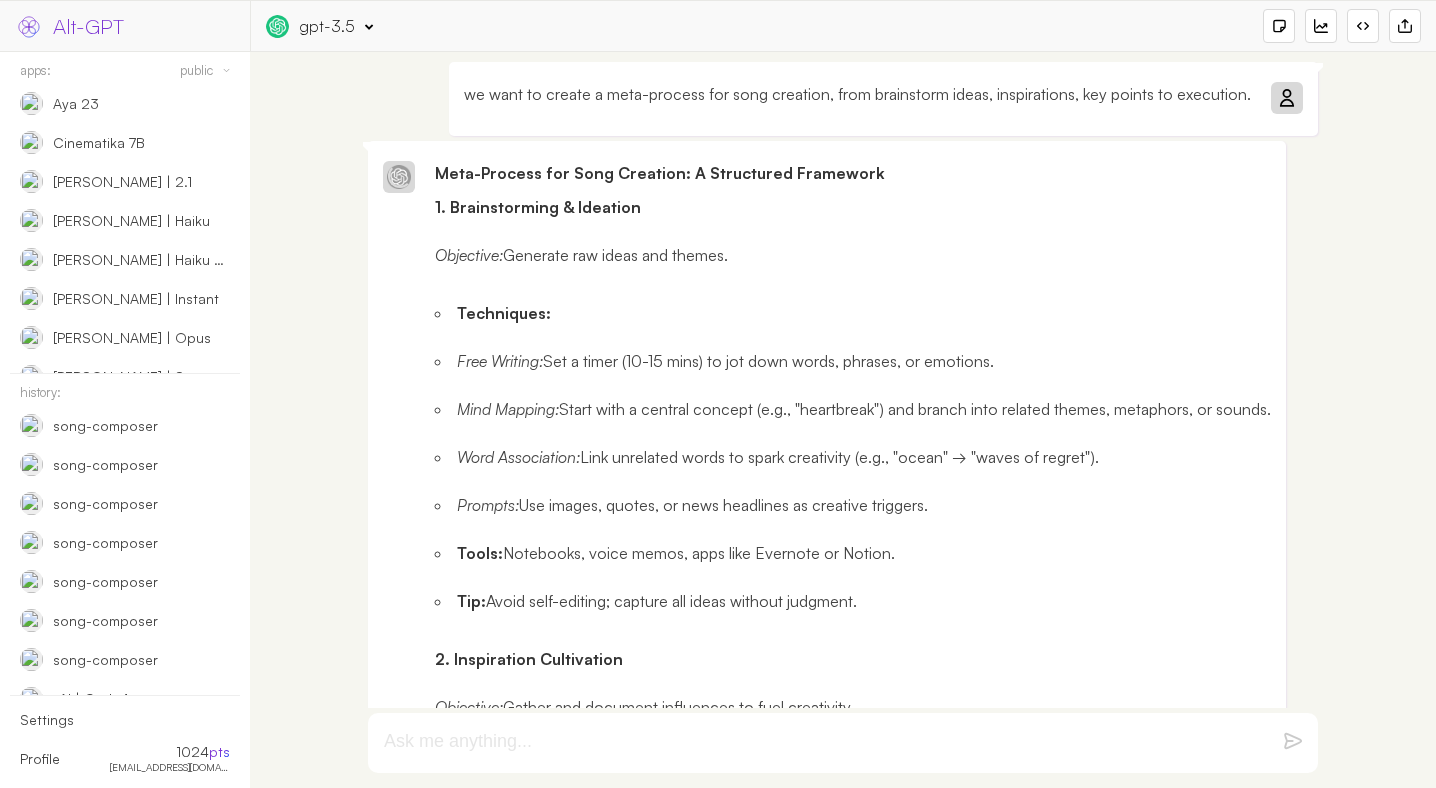 click on "gpt-3.5 App Info: "gpt-3.5" (by 9SAkyGnDXOd9Bw7kBkTrLOWxjej1) Engine:  openai google anthropic xai deepseek groq openrouter mistral cohere cloudflare MoonshotAI: Kimi K2 Optimus Alpha Qwen: QwQ-32B Qwen: Qwen-Max DeepSeek: R1 (671B) DeepSeek V3 Llama 3.3 70B Instruct Llama 3.2 90B Vision model Llama 3.2 11B Vision model Reflection 70B Meta: Llama 3.1 405B Instruct Meta: Llama 3 70B Instruct Meta: Llama 3 8B Instruct Openchat-7b HuggingFace: Zephyr 7B Cinematika 7B Mistral 7B Instruct Nous: Capybara 7B Google: Gemma 7B Mixtral-8x7b-instruct Snowflake: Arctic Instruct Perplexity: Sonar 8x7B Perplexity: Sonar 8x7B Online Max Tokens  4096 Render HTML Reset Conversation New Conversation Monitors View API Connectors Share Conversation" at bounding box center (843, 26) 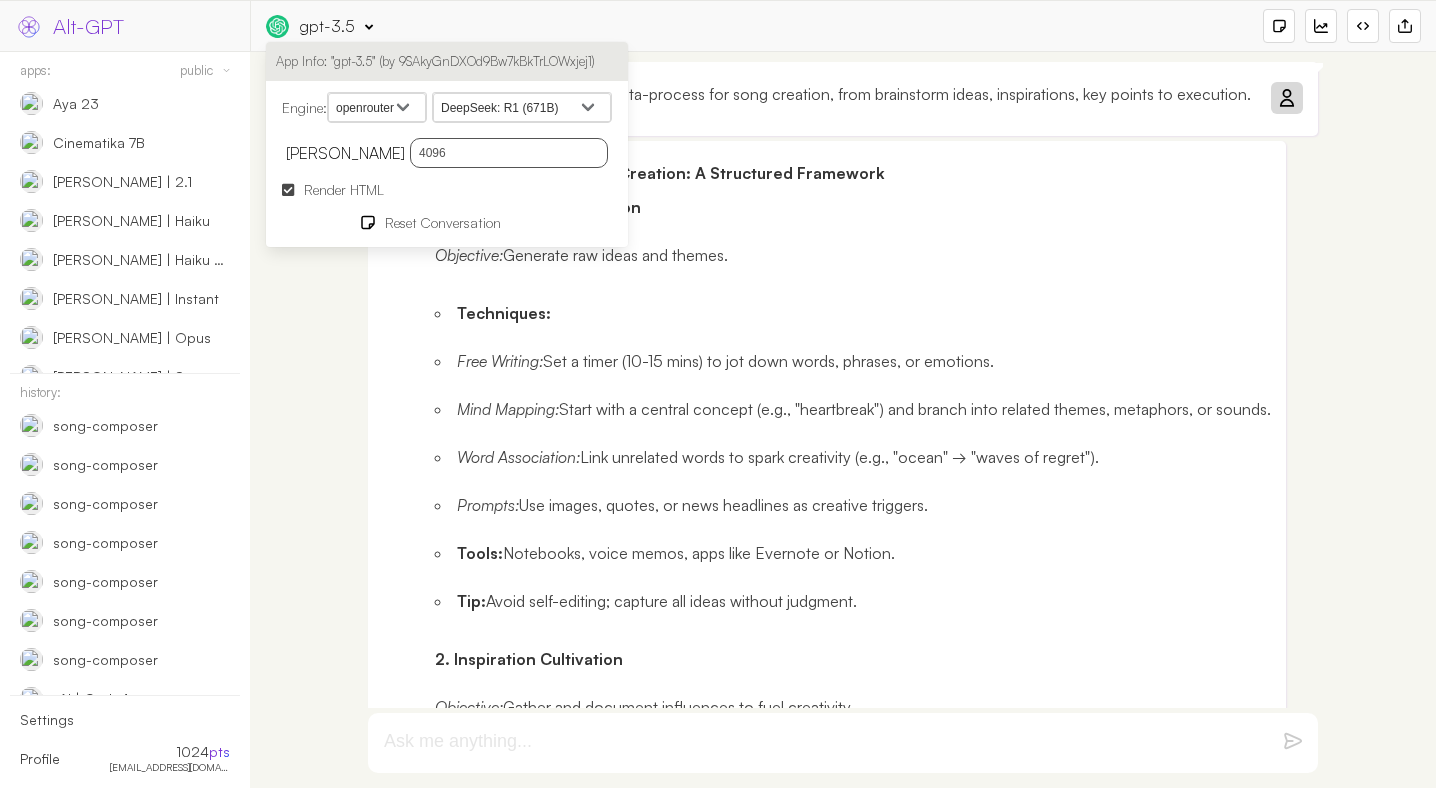 click on "Render HTML" at bounding box center [344, 189] 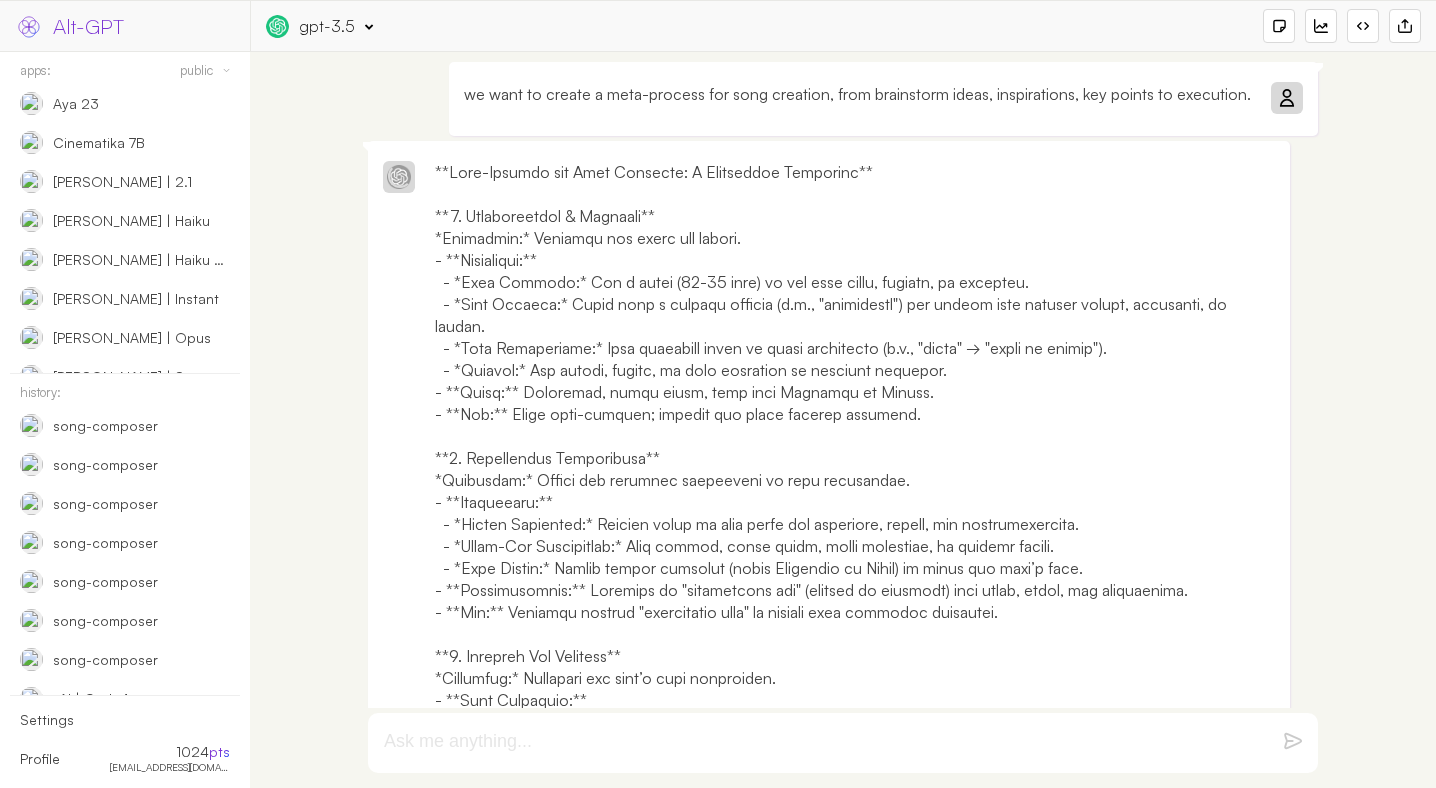 click on "gpt-3.5" at bounding box center [327, 26] 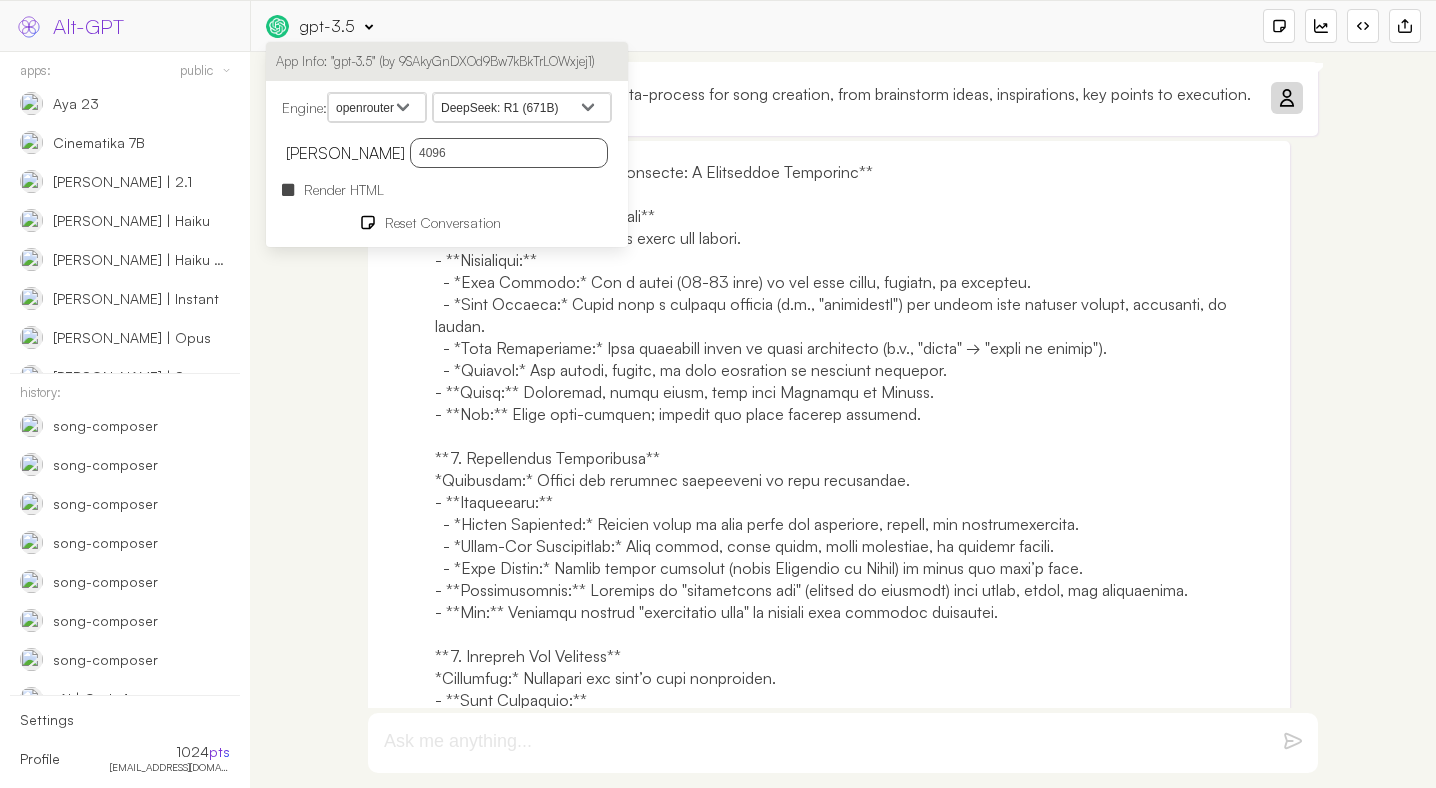 click on "Render HTML" at bounding box center (344, 189) 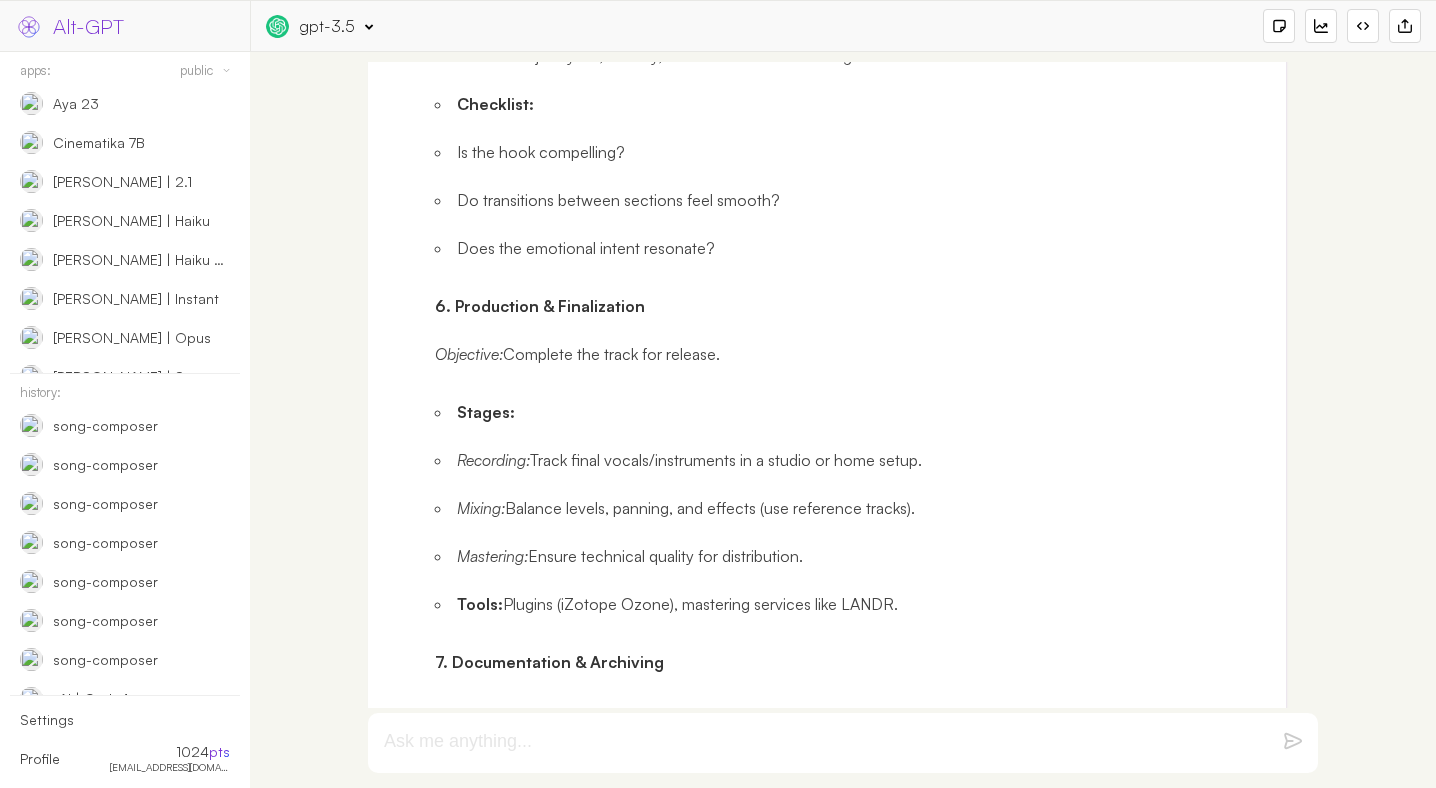 scroll, scrollTop: 2162, scrollLeft: 0, axis: vertical 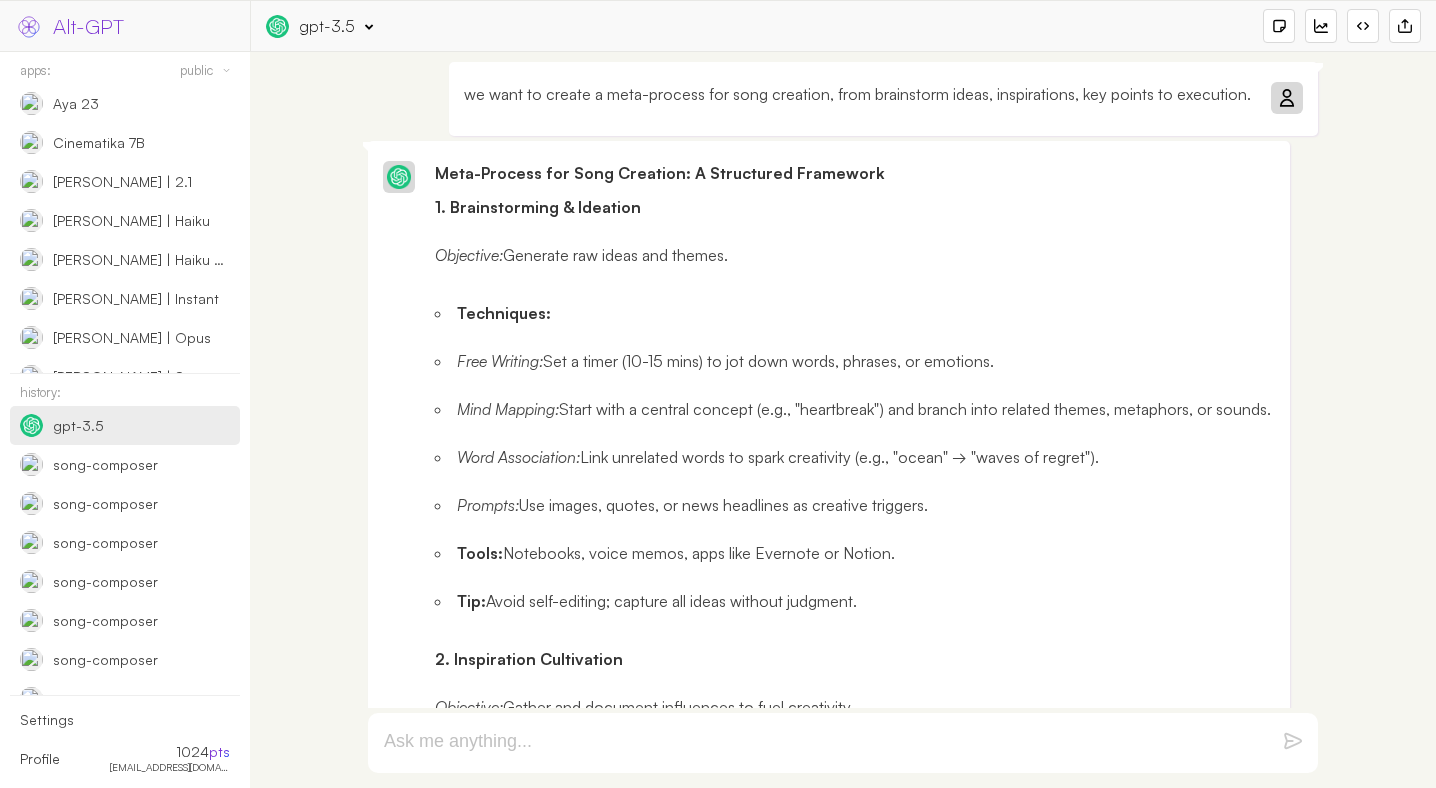 click on "we want to create a meta-process for song creation, from brainstorm ideas, inspirations, key points to execution." at bounding box center [857, 94] 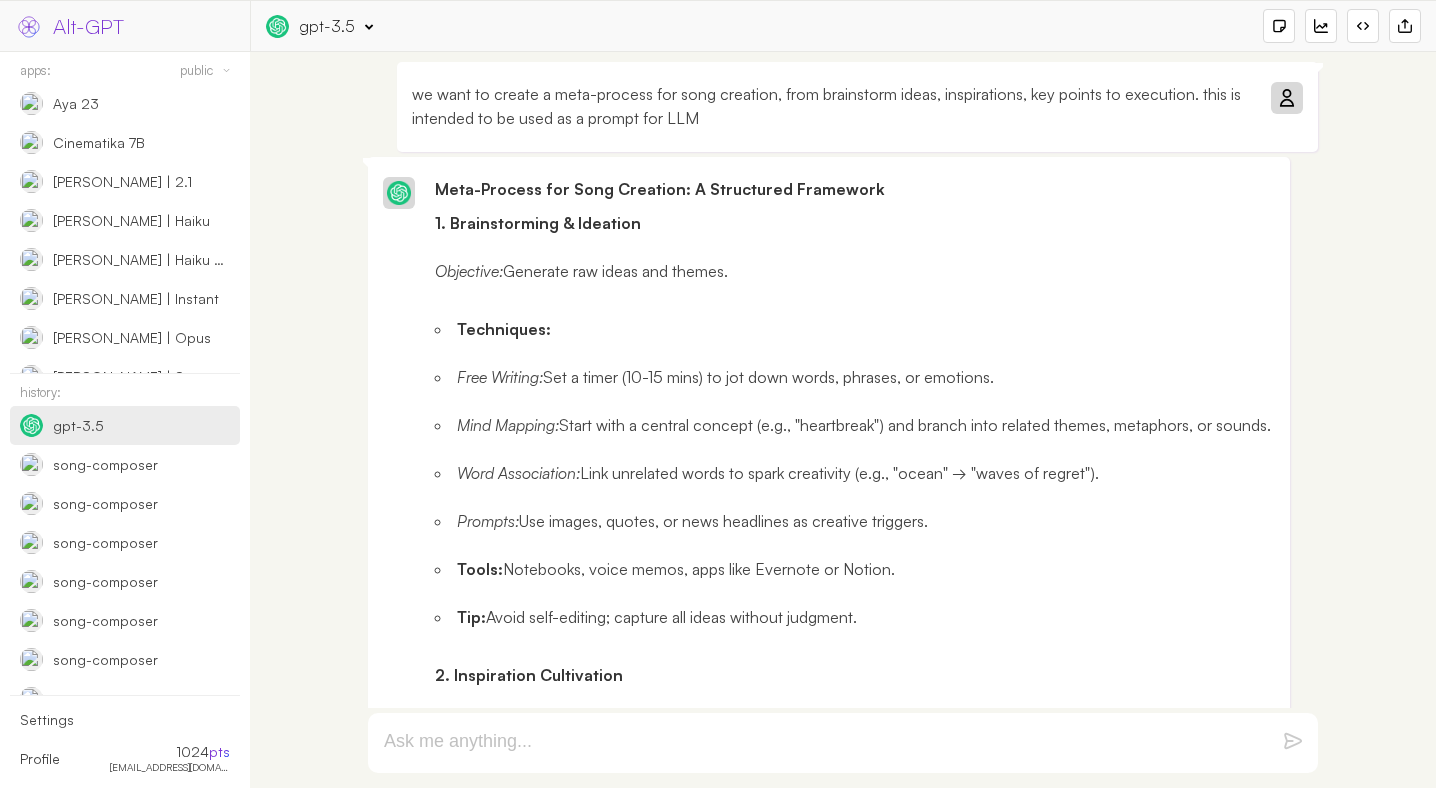 click on "gpt-3.5" at bounding box center [327, 26] 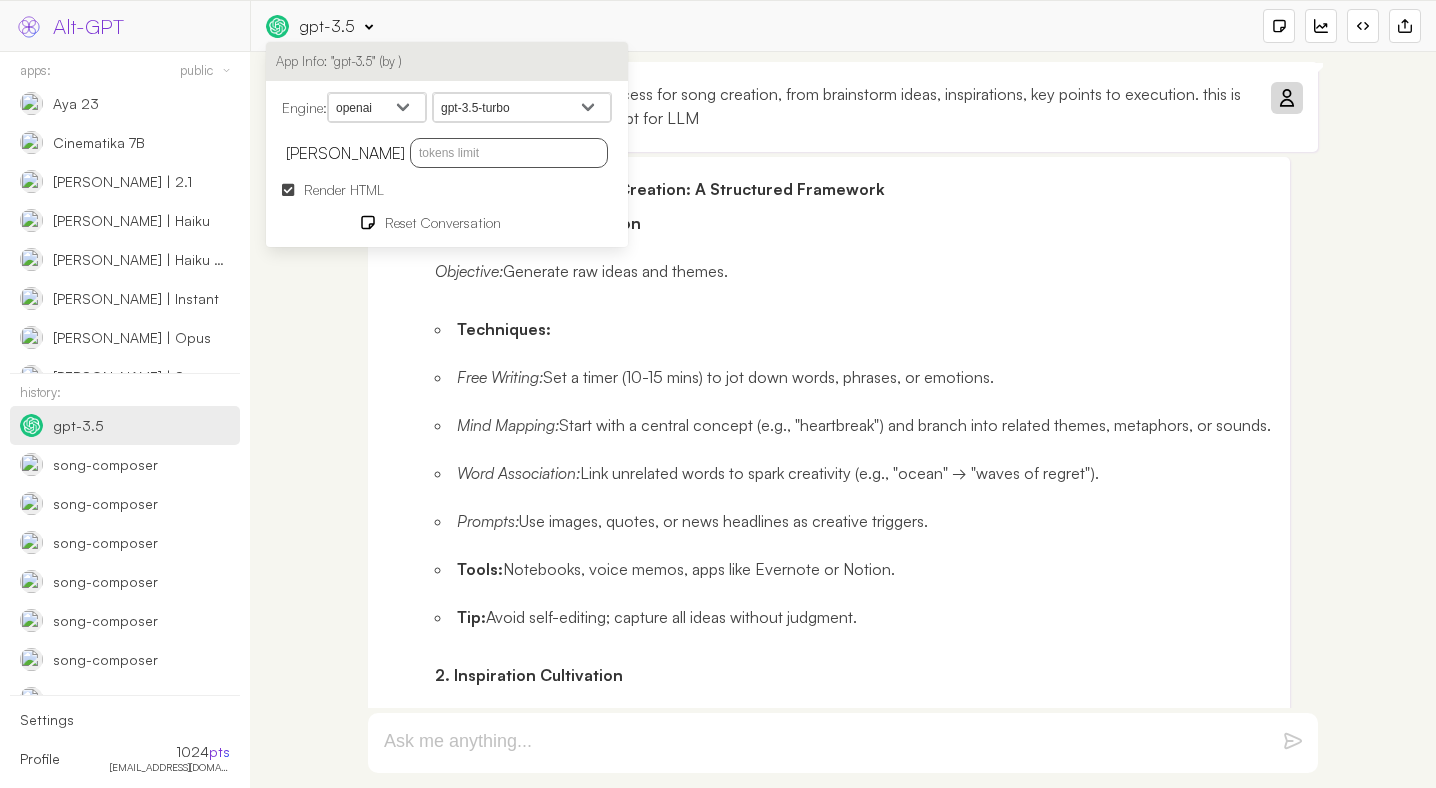 click on "openai google anthropic xai deepseek groq openrouter mistral cohere cloudflare" at bounding box center (377, 108) 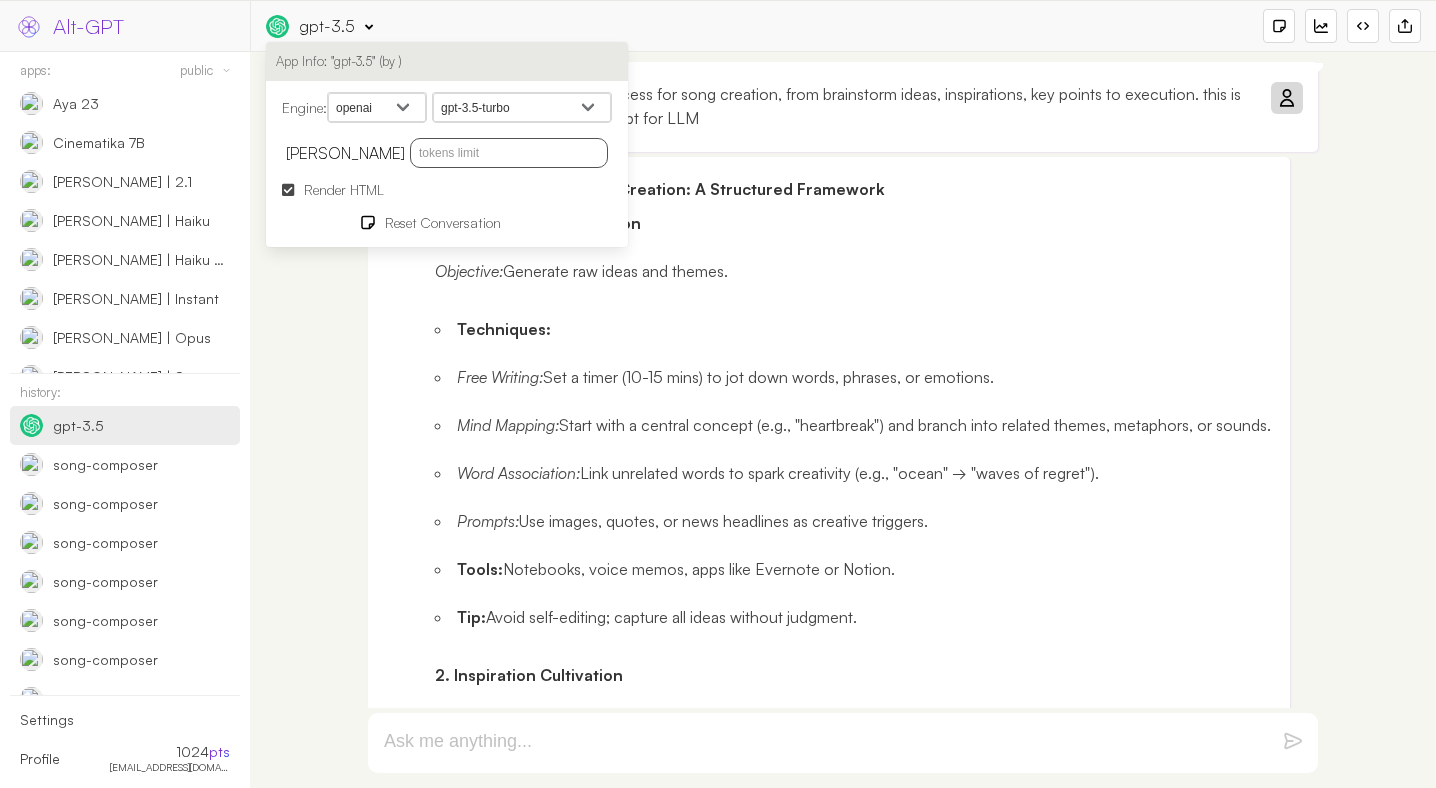 select on "openrouter" 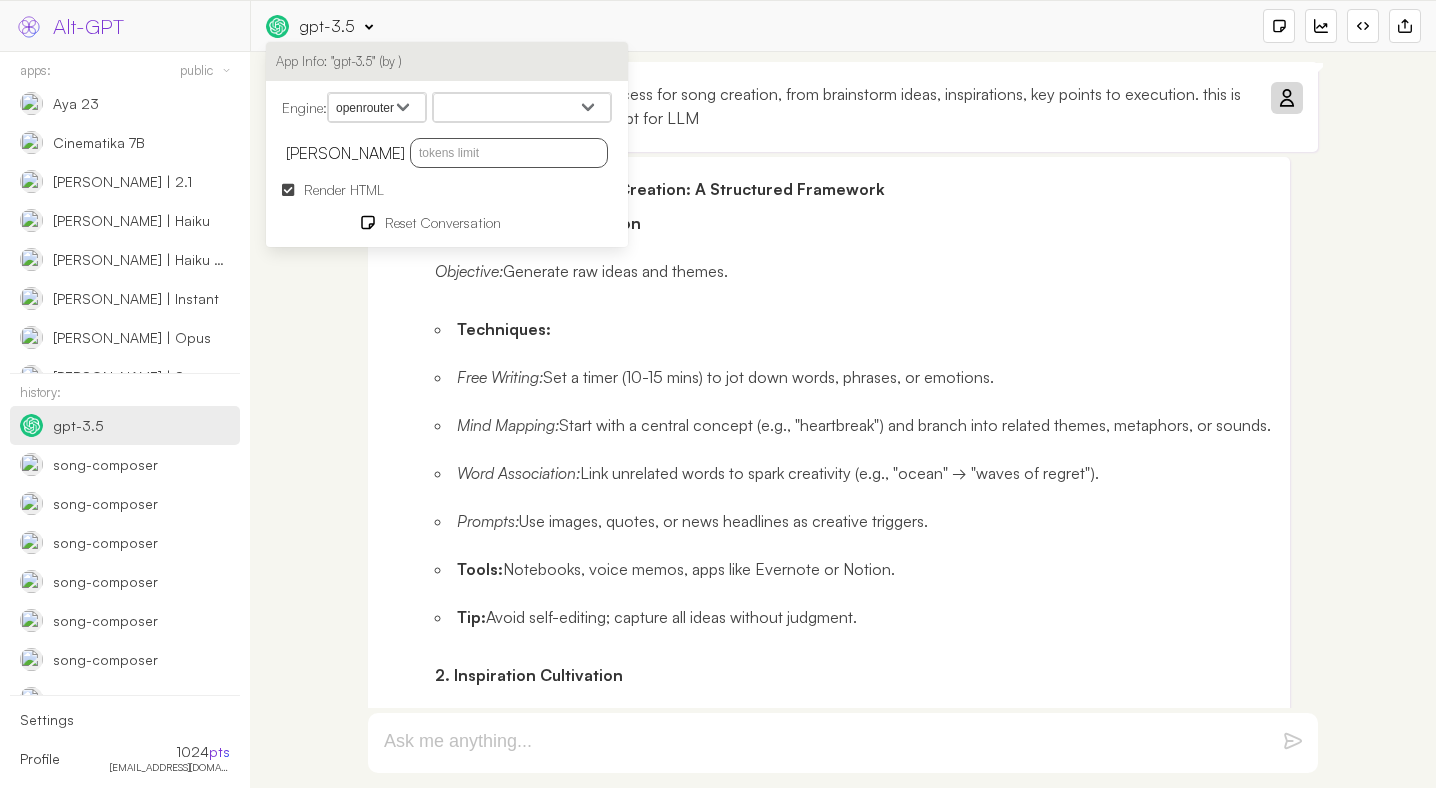 click on "MoonshotAI: Kimi K2 Optimus Alpha Qwen: QwQ-32B Qwen: Qwen-Max DeepSeek: R1 (671B) DeepSeek V3 Llama 3.3 70B Instruct Llama 3.2 90B Vision model Llama 3.2 11B Vision model Reflection 70B Meta: Llama 3.1 405B Instruct Meta: Llama 3 70B Instruct Meta: Llama 3 8B Instruct Openchat-7b HuggingFace: Zephyr 7B Cinematika 7B Mistral 7B Instruct Nous: Capybara 7B Google: Gemma 7B Mixtral-8x7b-instruct Snowflake: Arctic Instruct Perplexity: Sonar 8x7B Perplexity: Sonar 8x7B Online" at bounding box center (522, 108) 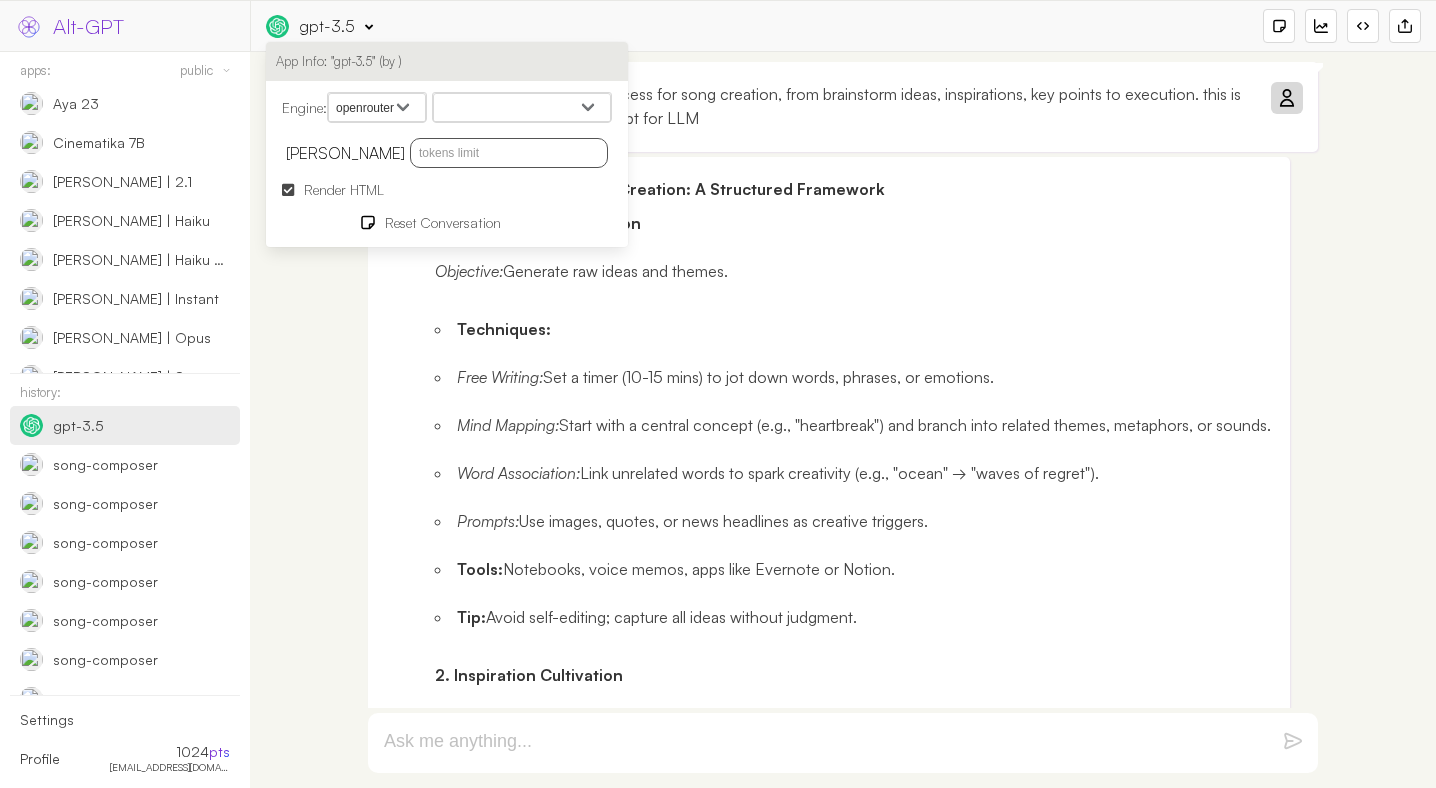select on "deepseek/deepseek-r1" 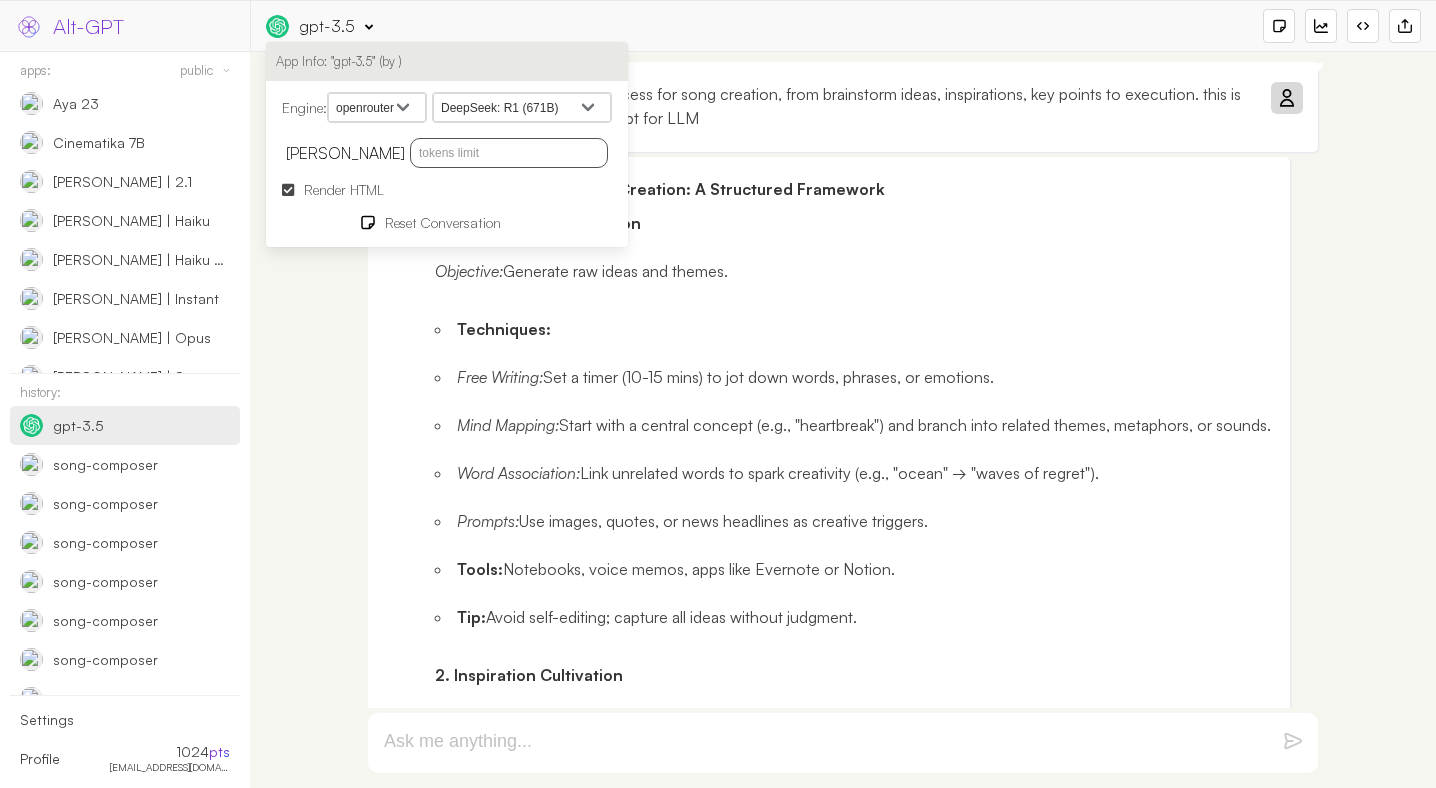 click at bounding box center [509, 153] 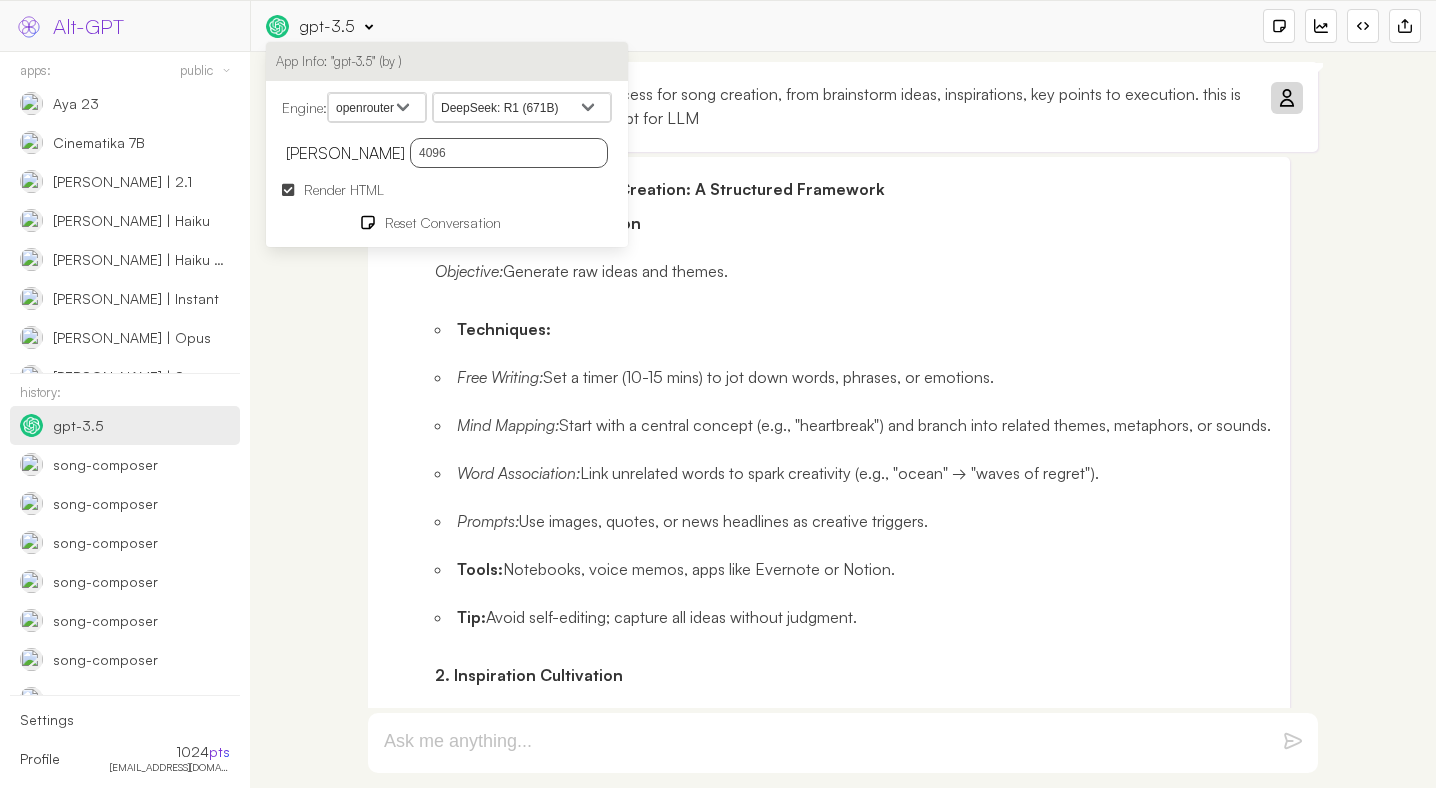type on "4096" 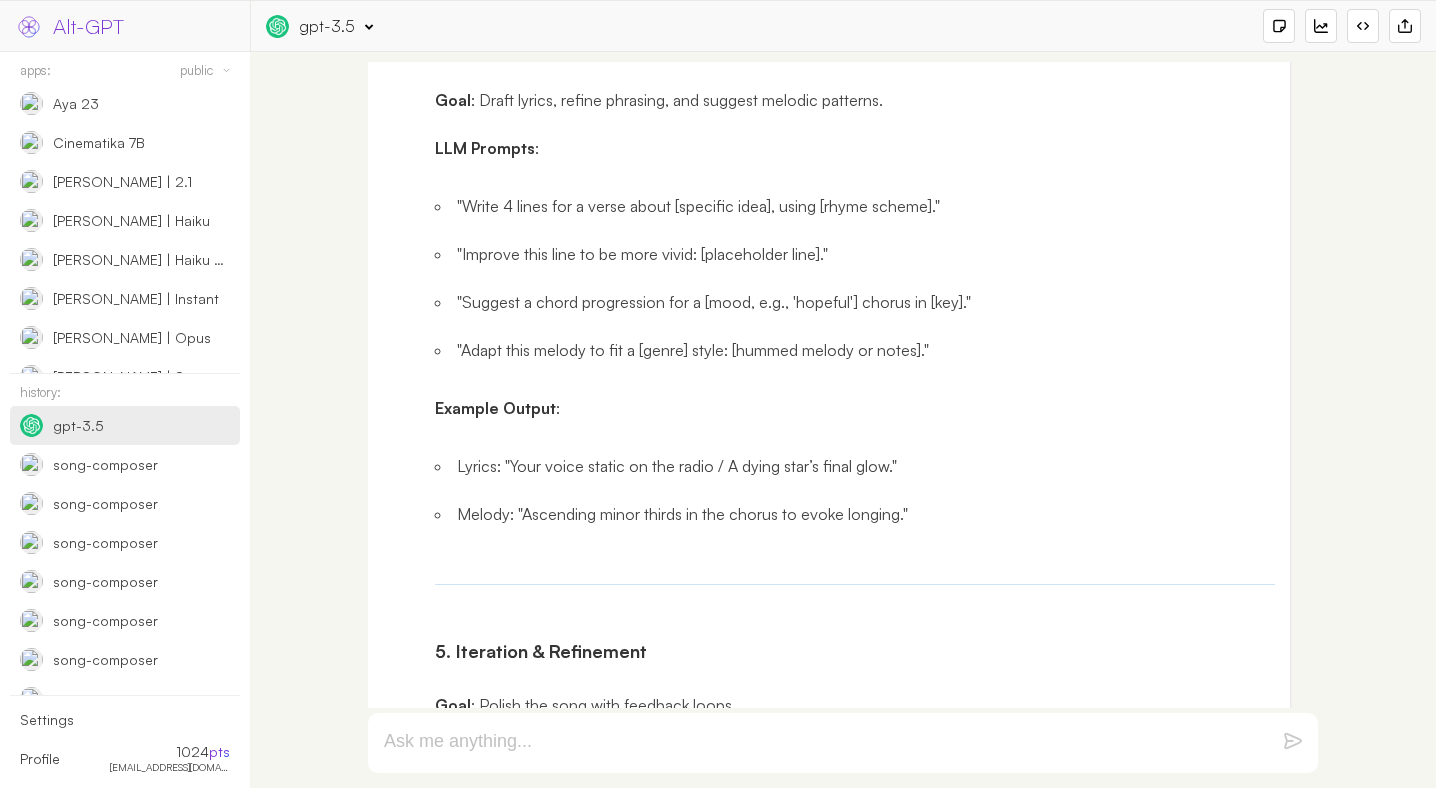 scroll, scrollTop: 3199, scrollLeft: 0, axis: vertical 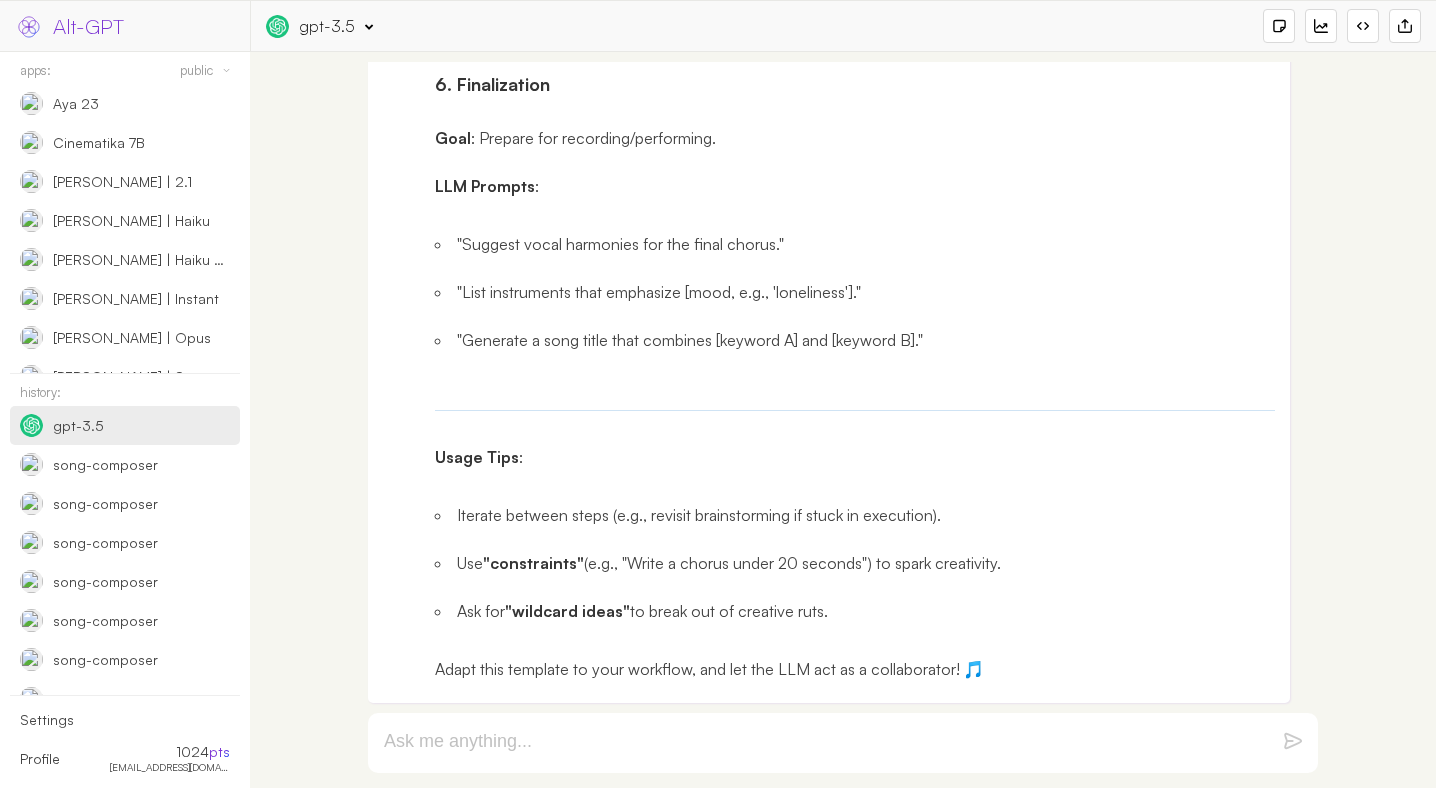click at bounding box center (819, 743) 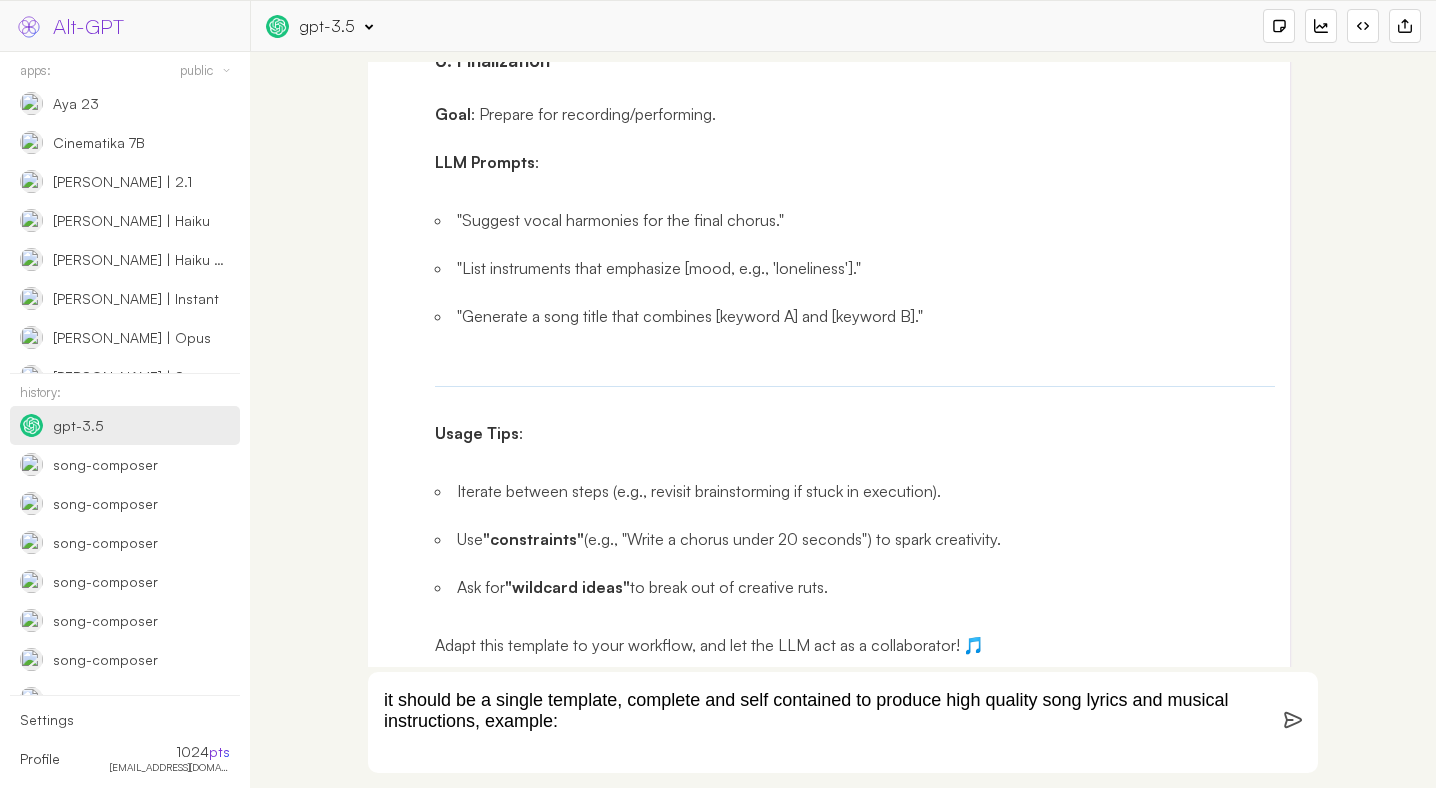 scroll, scrollTop: 14, scrollLeft: 0, axis: vertical 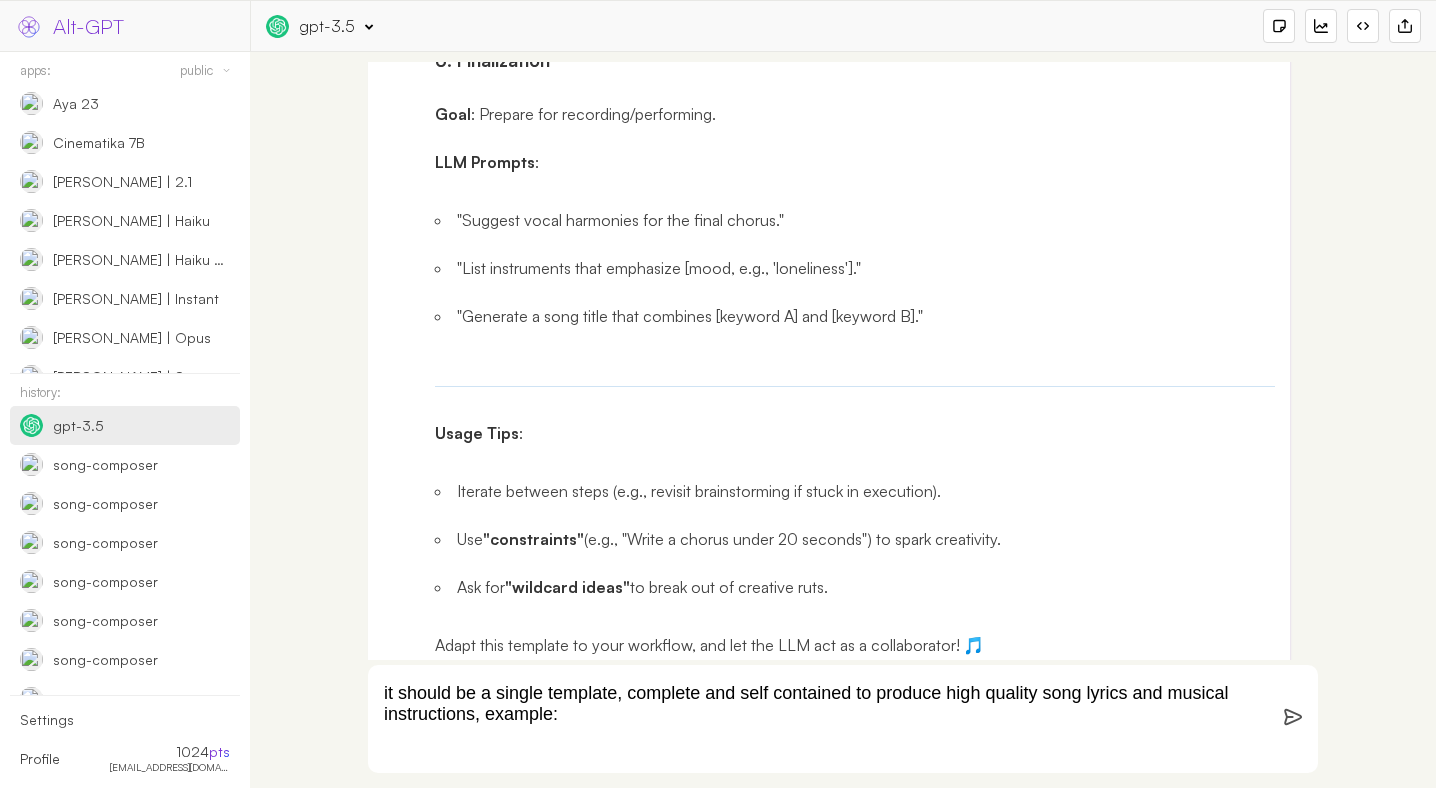 paste on "Song Name: Stand Tall
Song Style: Motivational Hip-Hop, Anthemic Trap, Conscious Rap, Stadium Energy
Musical Instructions:
[intro: Minimalist, haunting piano chord progression. A single, muffled heartbeat-kick drum. Vocals are intimate, almost whispered, with heavy reverb suggesting an empty room.]
(Verse 1)
[vocals start quiet, building slowly]
Mirror, mirror on the wall… who's the smallest of 'em all?
That's the question in my head every mornin' when I crawl
Out of bed, full of dread, wishin' I was someone else instead…
All these voices in my brain sayin' "You ain't worth the thread
Of the clothes upon your back, matter fact, you're off track…"
But I'm tired of the lies, tired of the whack
Thoughts that got me trapped, snapped, completely off the map…
Time to fight back! (yeah)
(Pre-Chorus)
[kick drum gets stronger, more defined. A subtle string section enters]
They say you gotta earn your worth… (nah)
But you been precious since your birth! (facts)
Stop waitin' for the world to see… (see what?)
The ..." 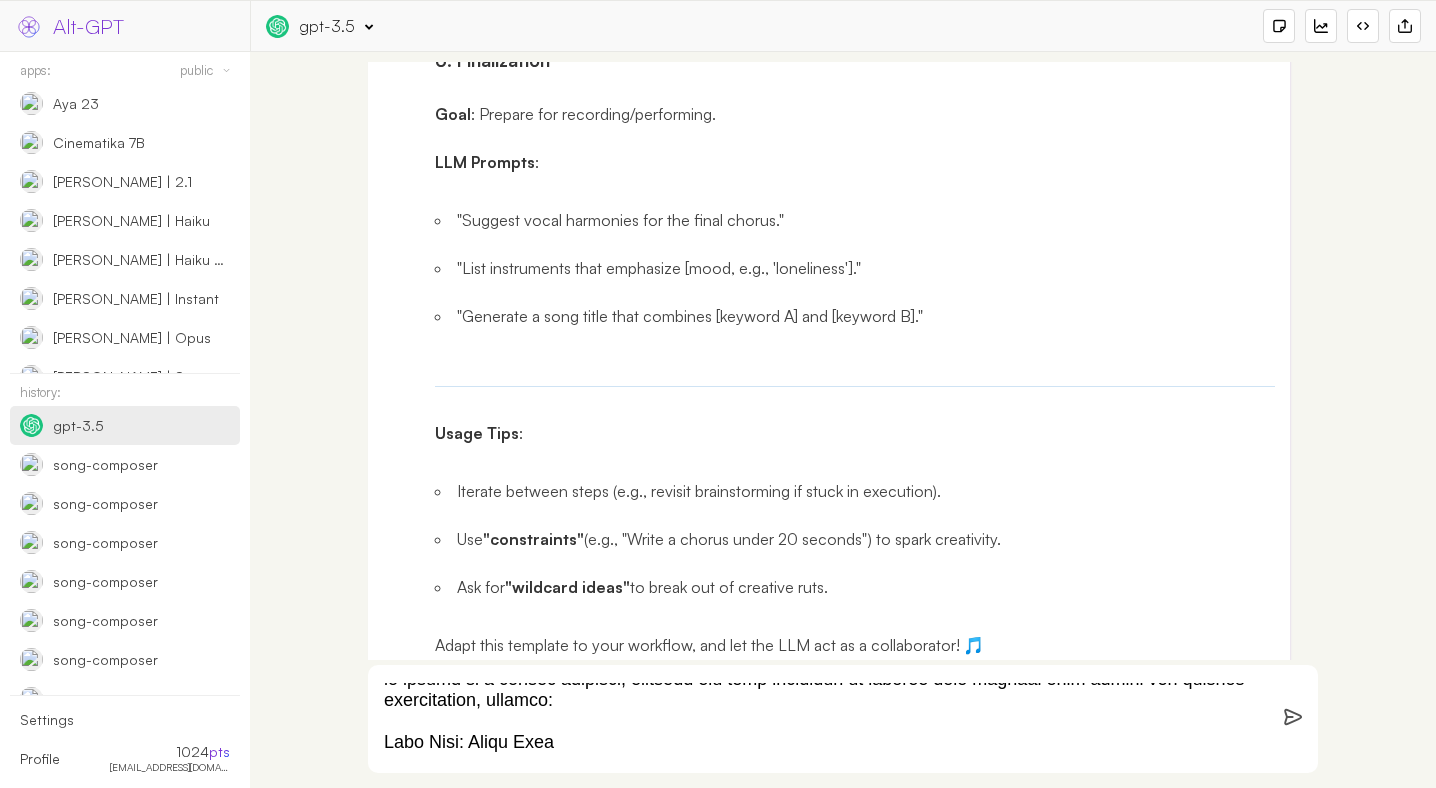 scroll, scrollTop: 2056, scrollLeft: 0, axis: vertical 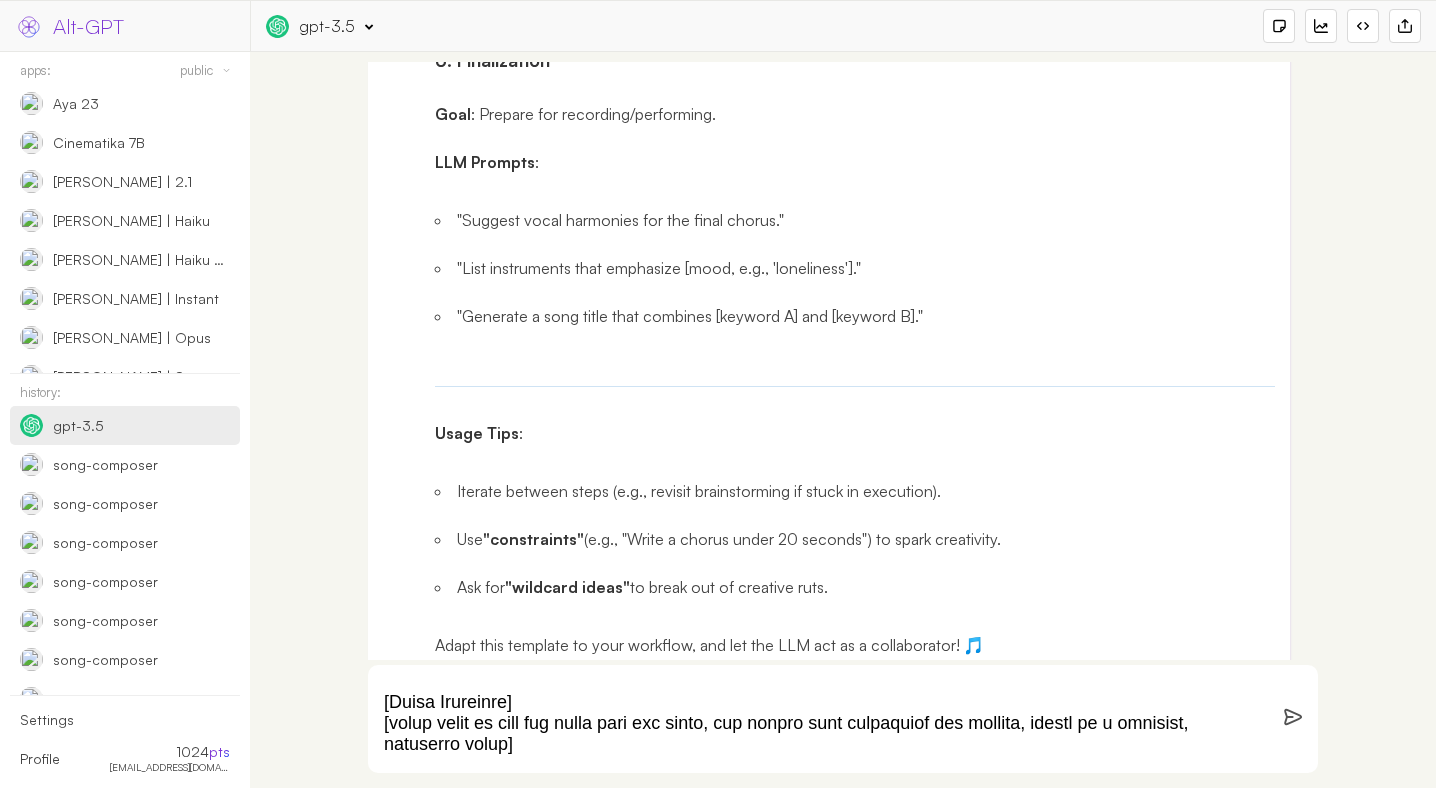 type on "it should be a single template, complete and self contained to produce high quality song lyrics and musical instructions, example:
Song Name: Stand Tall
Song Style: Motivational Hip-Hop, Anthemic Trap, Conscious Rap, Stadium Energy
Musical Instructions:
[intro: Minimalist, haunting piano chord progression. A single, muffled heartbeat-kick drum. Vocals are intimate, almost whispered, with heavy reverb suggesting an empty room.]
(Verse 1)
[vocals start quiet, building slowly]
Mirror, mirror on the wall… who's the smallest of 'em all?
That's the question in my head every mornin' when I crawl
Out of bed, full of dread, wishin' I was someone else instead…
All these voices in my brain sayin' "You ain't worth the thread
Of the clothes upon your back, matter fact, you're off track…"
But I'm tired of the lies, tired of the whack
Thoughts that got me trapped, snapped, completely off the map…
Time to fight back! (yeah)
(Pre-Chorus)
[kick drum gets stronger, more defined. A subtle string section enters]
They say ..." 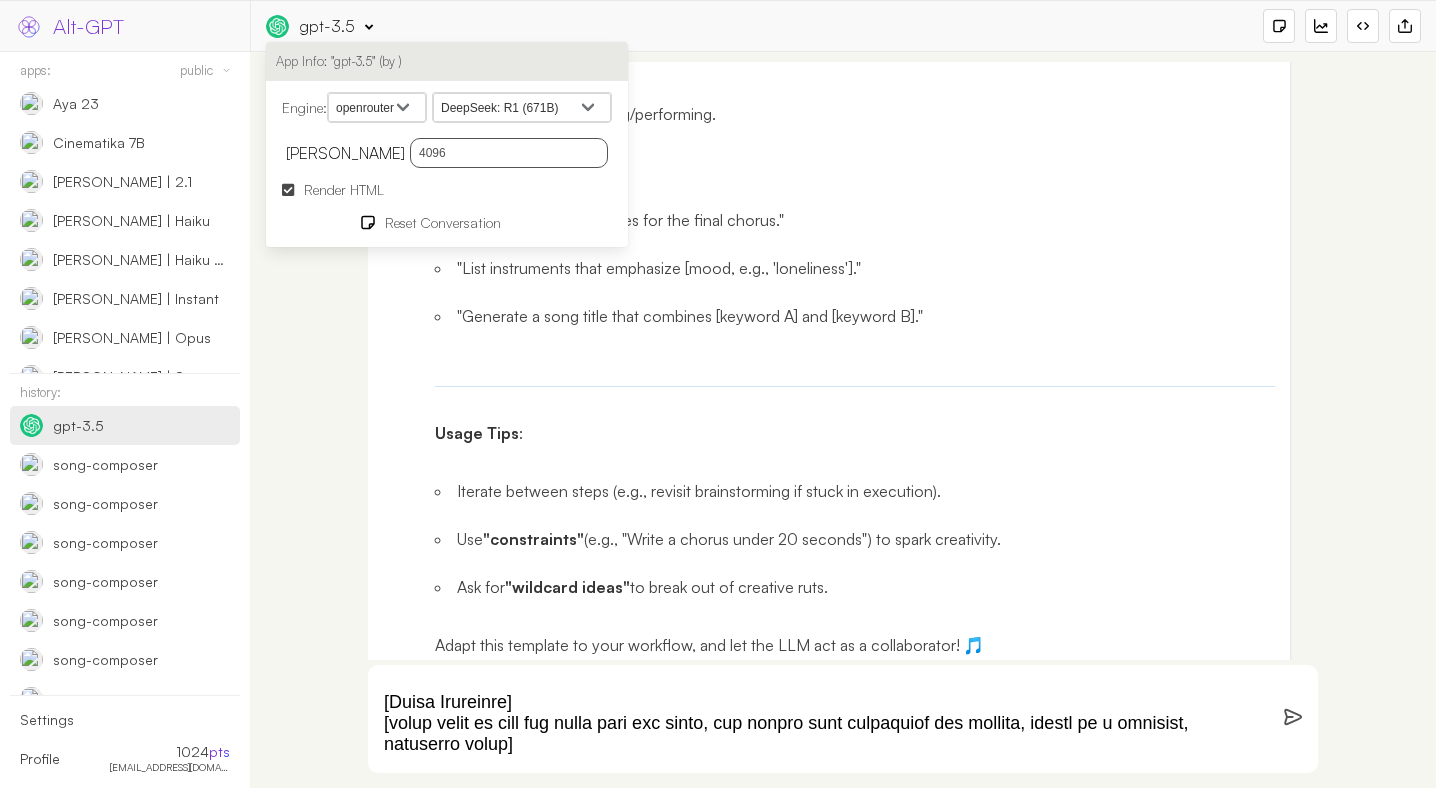 click at bounding box center (1293, 717) 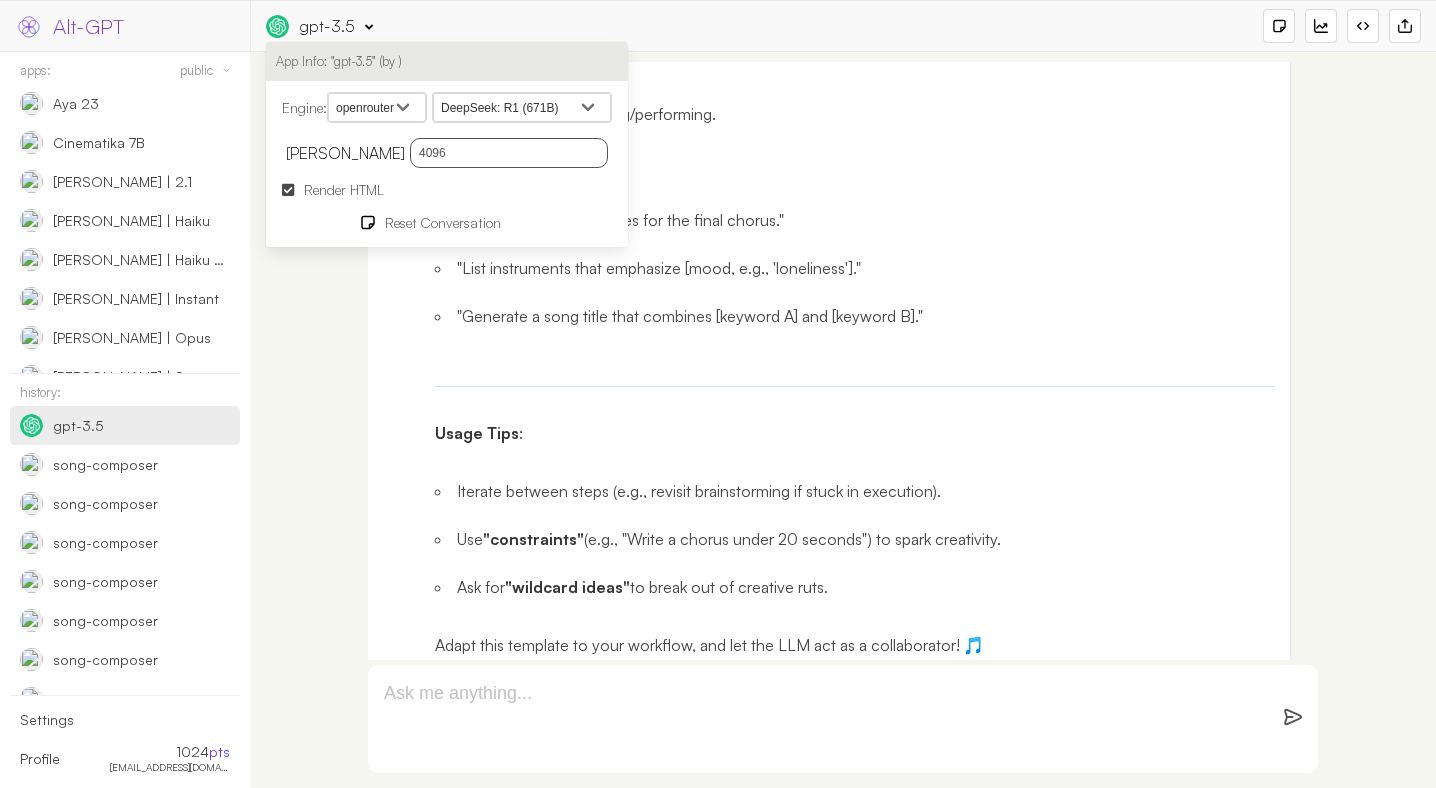scroll, scrollTop: 0, scrollLeft: 0, axis: both 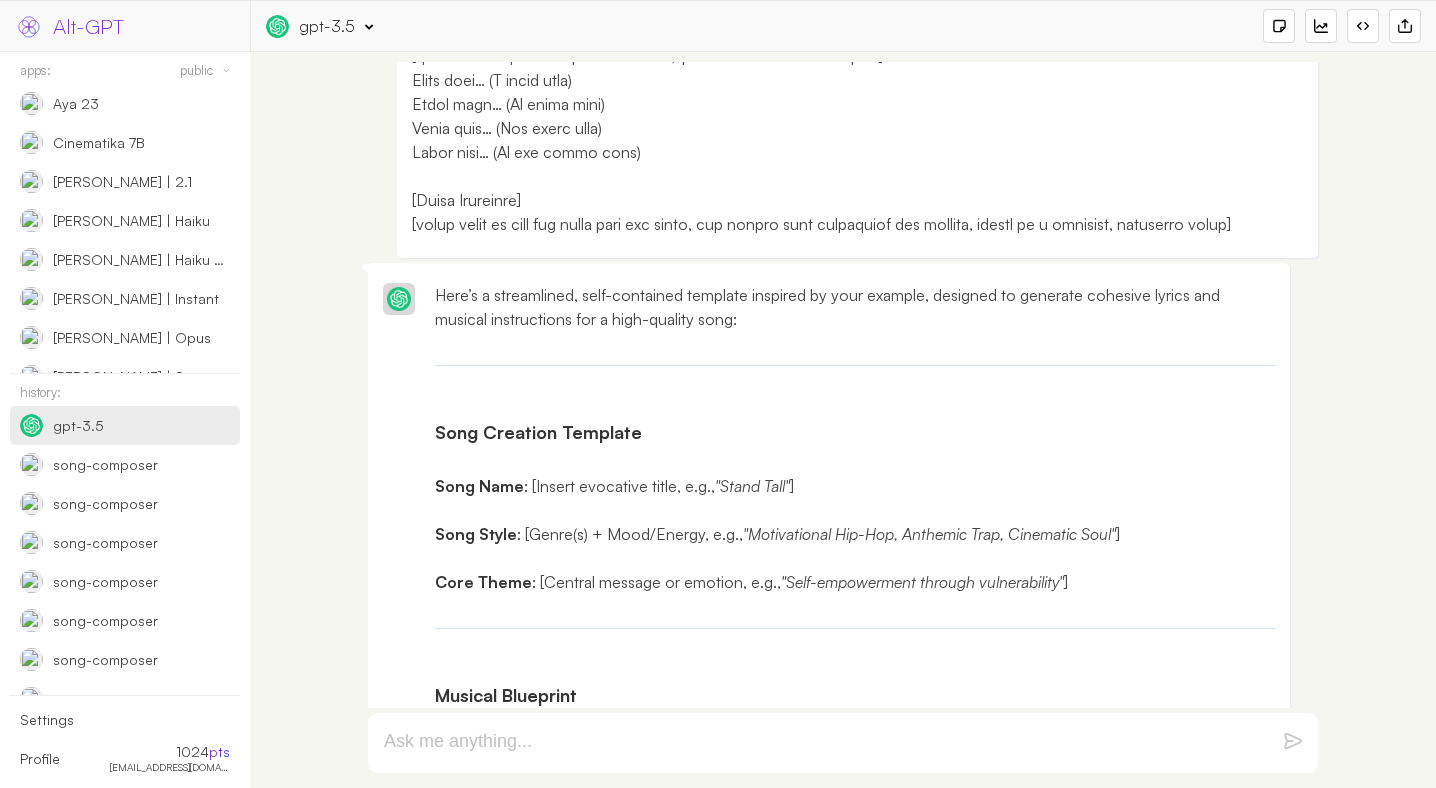 click at bounding box center [832, -940] 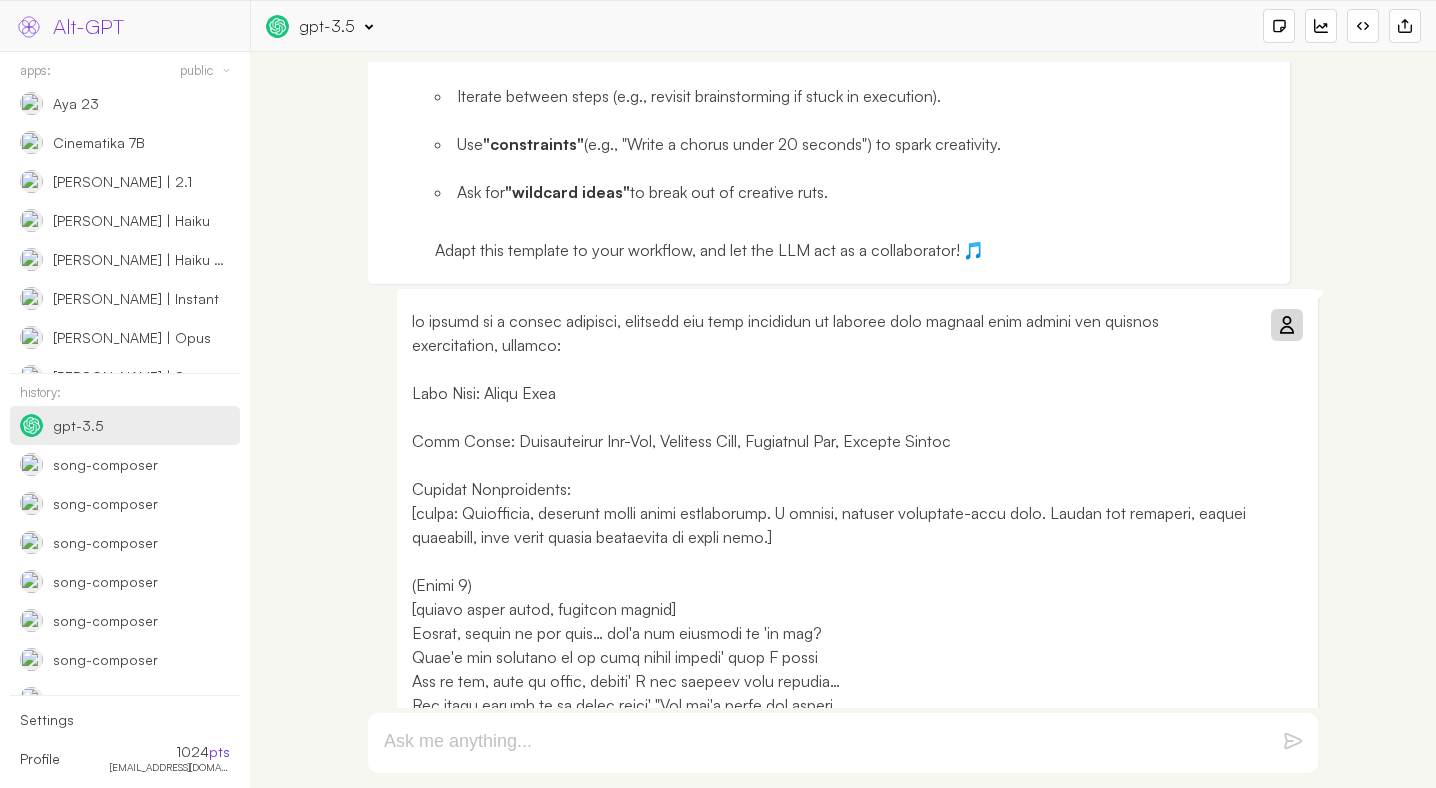 scroll, scrollTop: 3581, scrollLeft: 0, axis: vertical 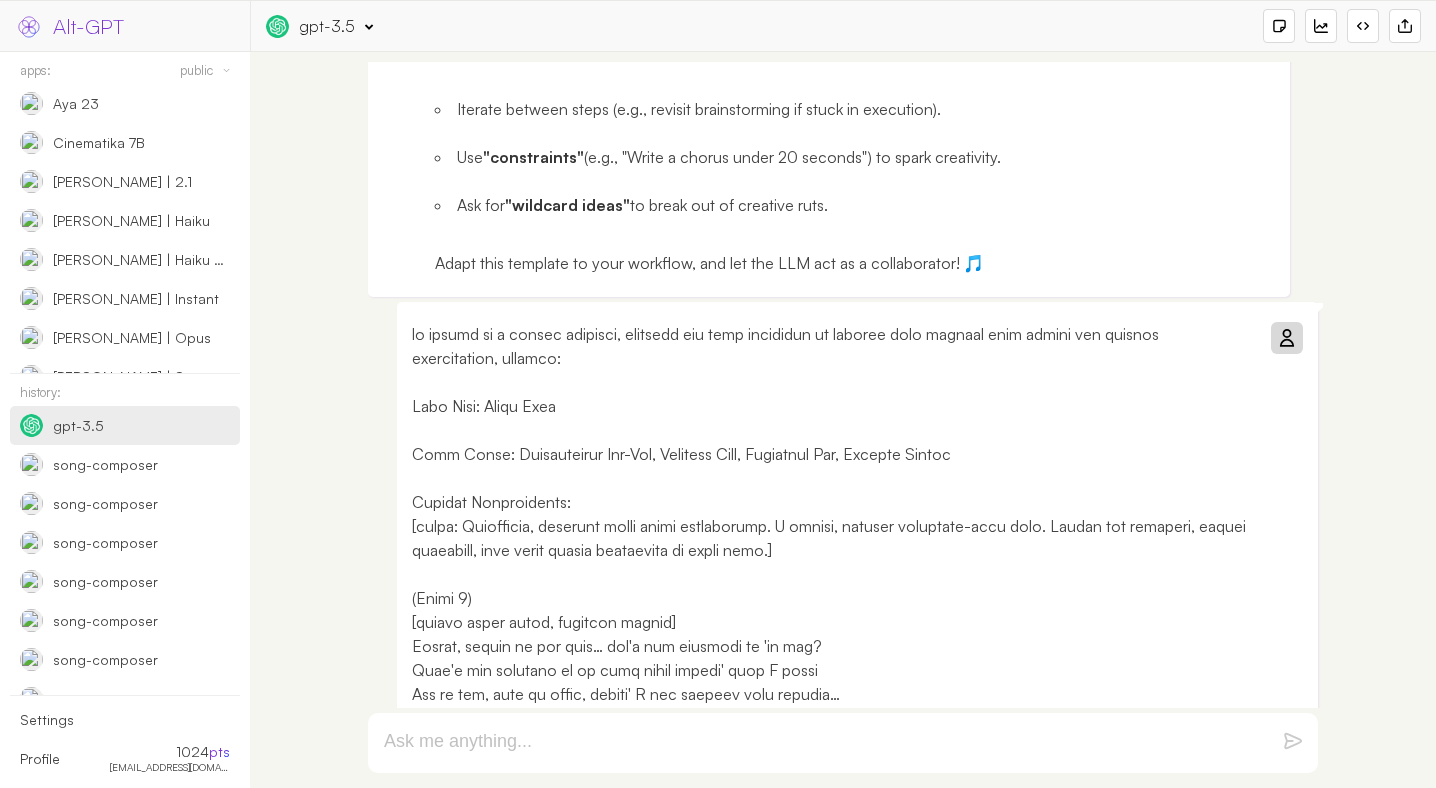 click at bounding box center [832, 1498] 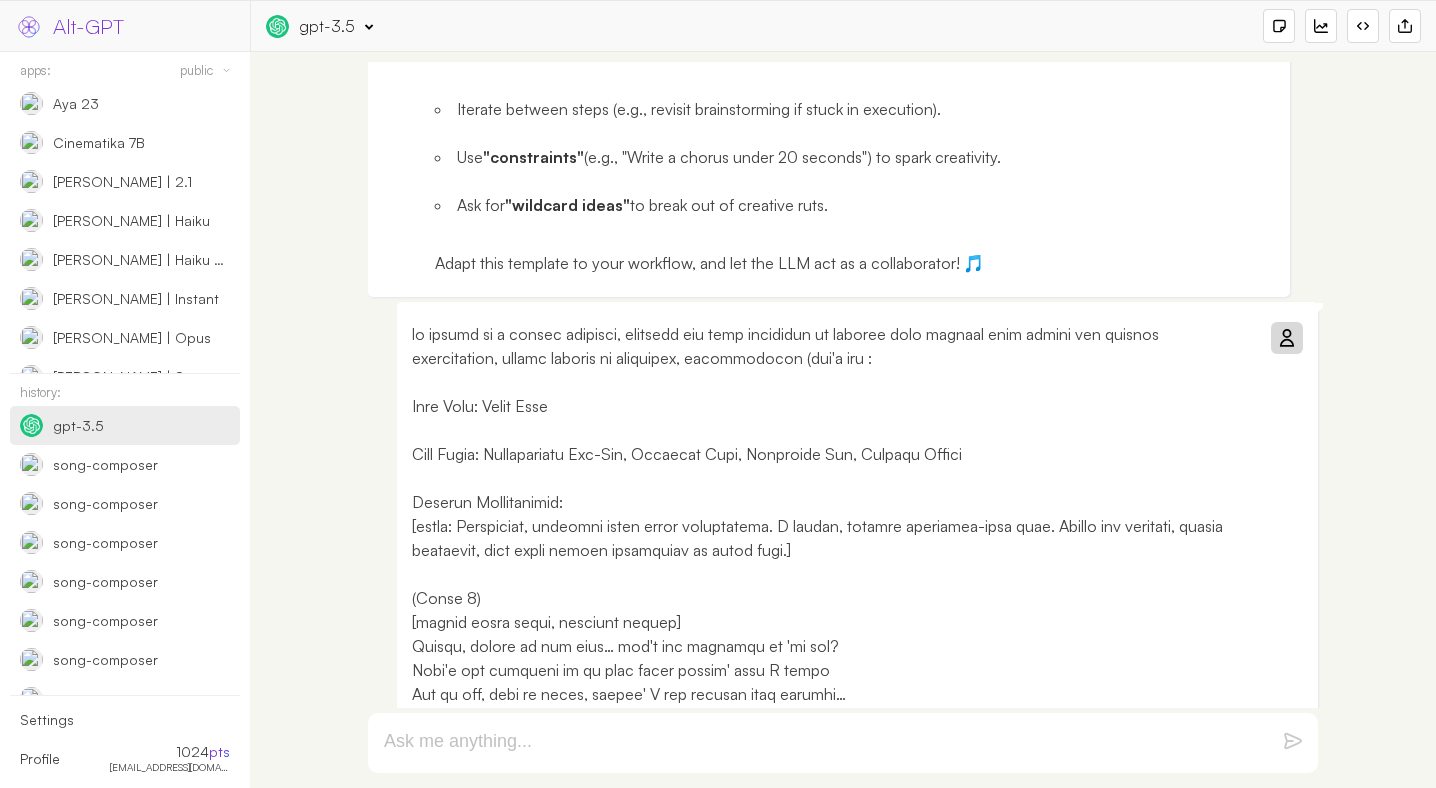 click at bounding box center (832, 1498) 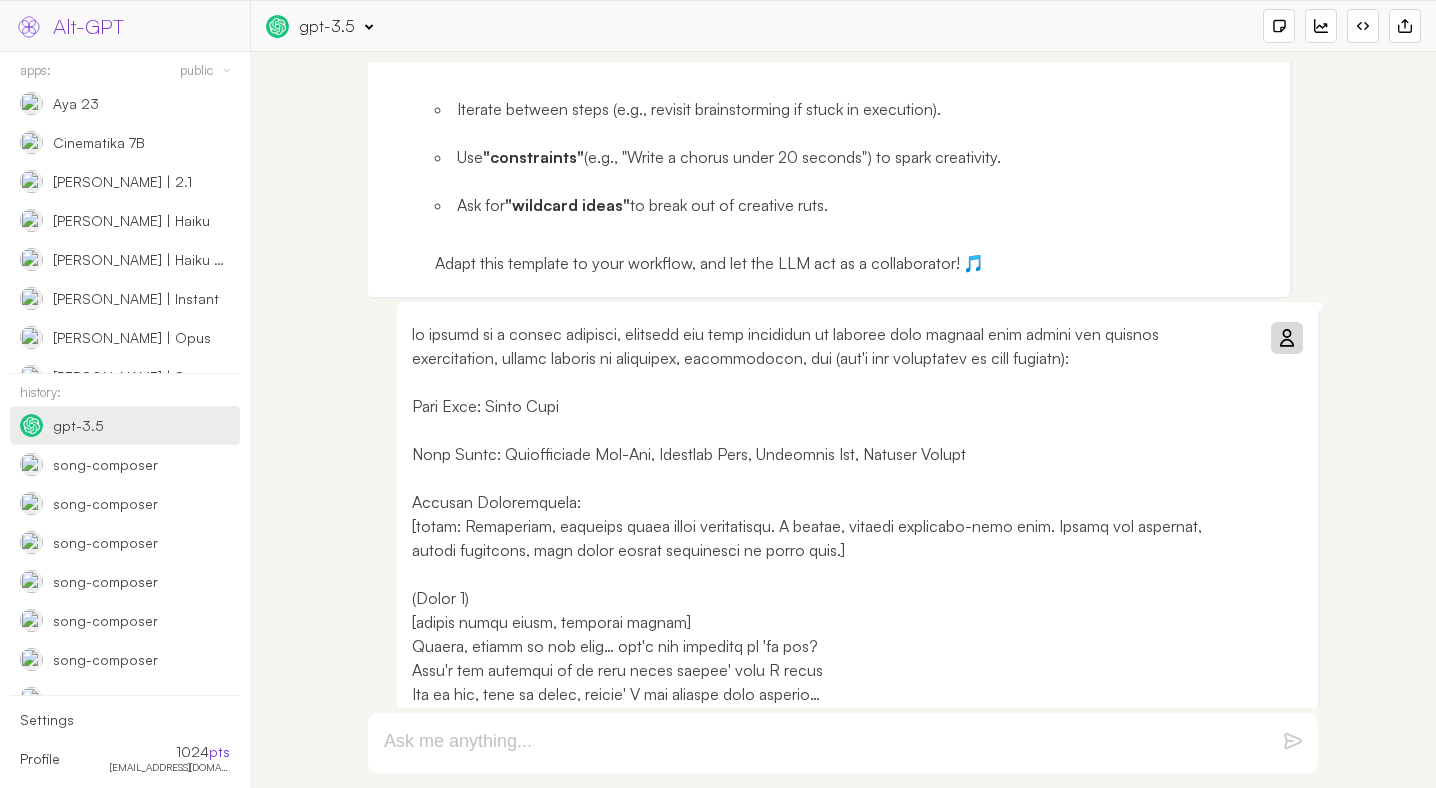 click at bounding box center [1286, 338] 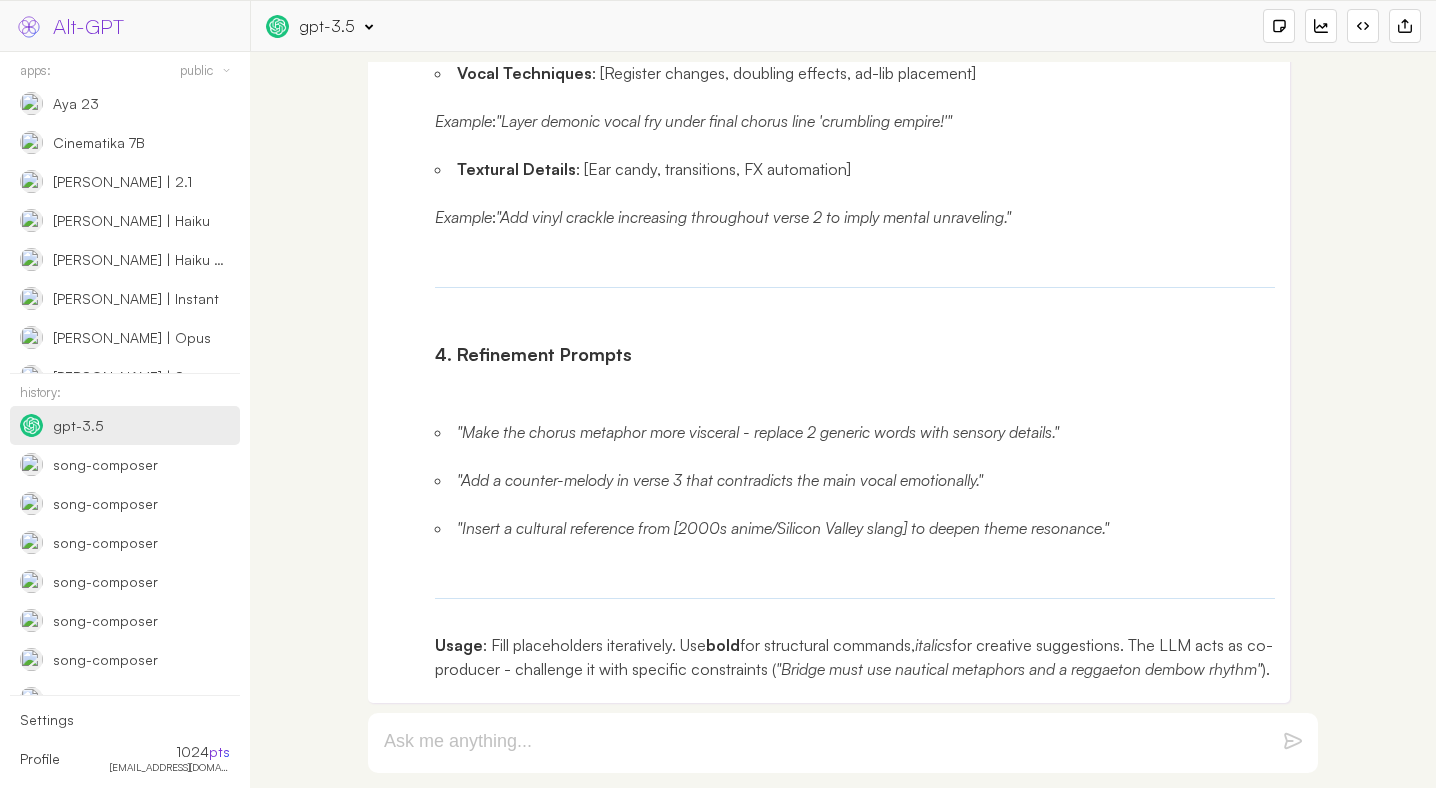 scroll, scrollTop: 9236, scrollLeft: 0, axis: vertical 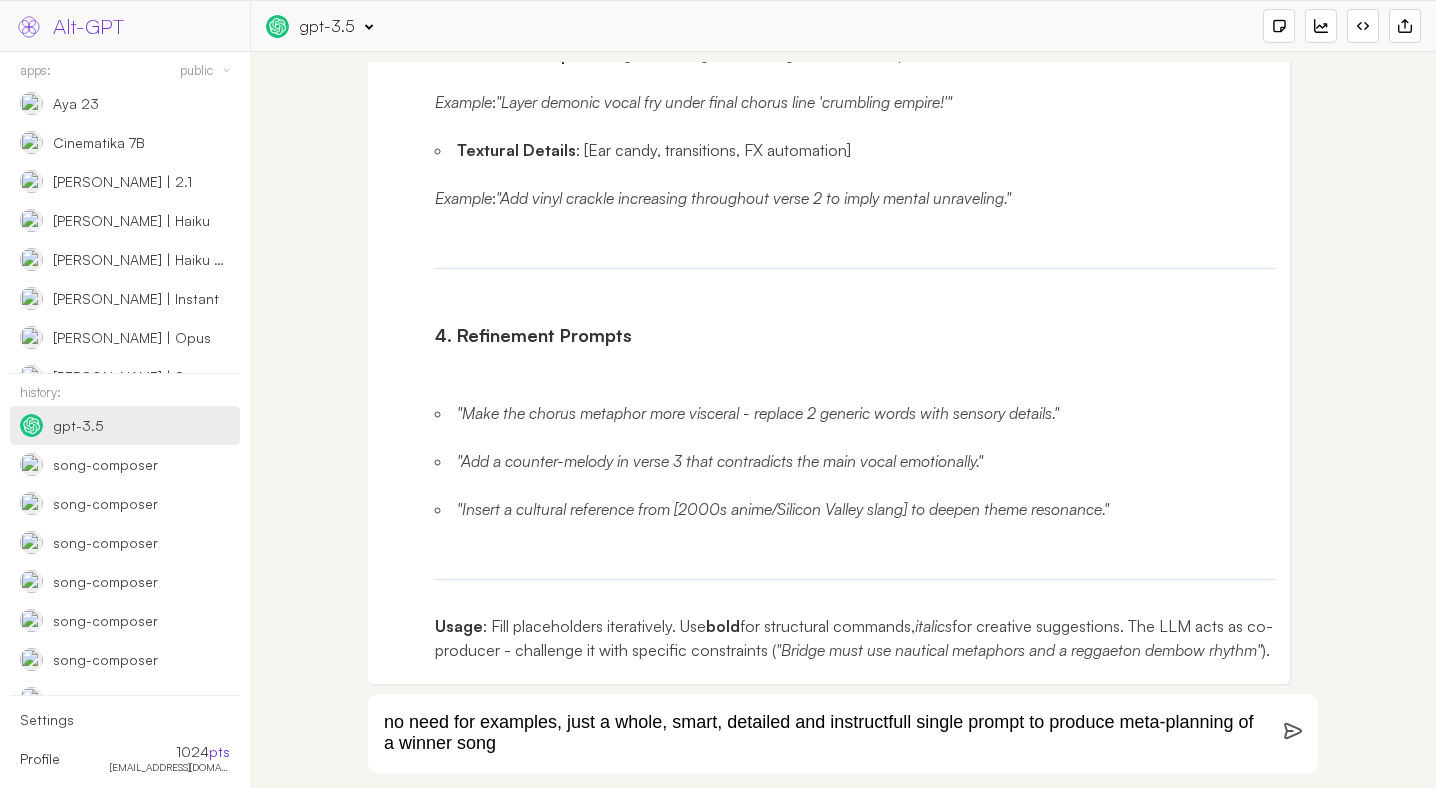 type on "no need for examples, just a whole, smart, detailed and instructfull single prompt to produce meta-planning of a winner song" 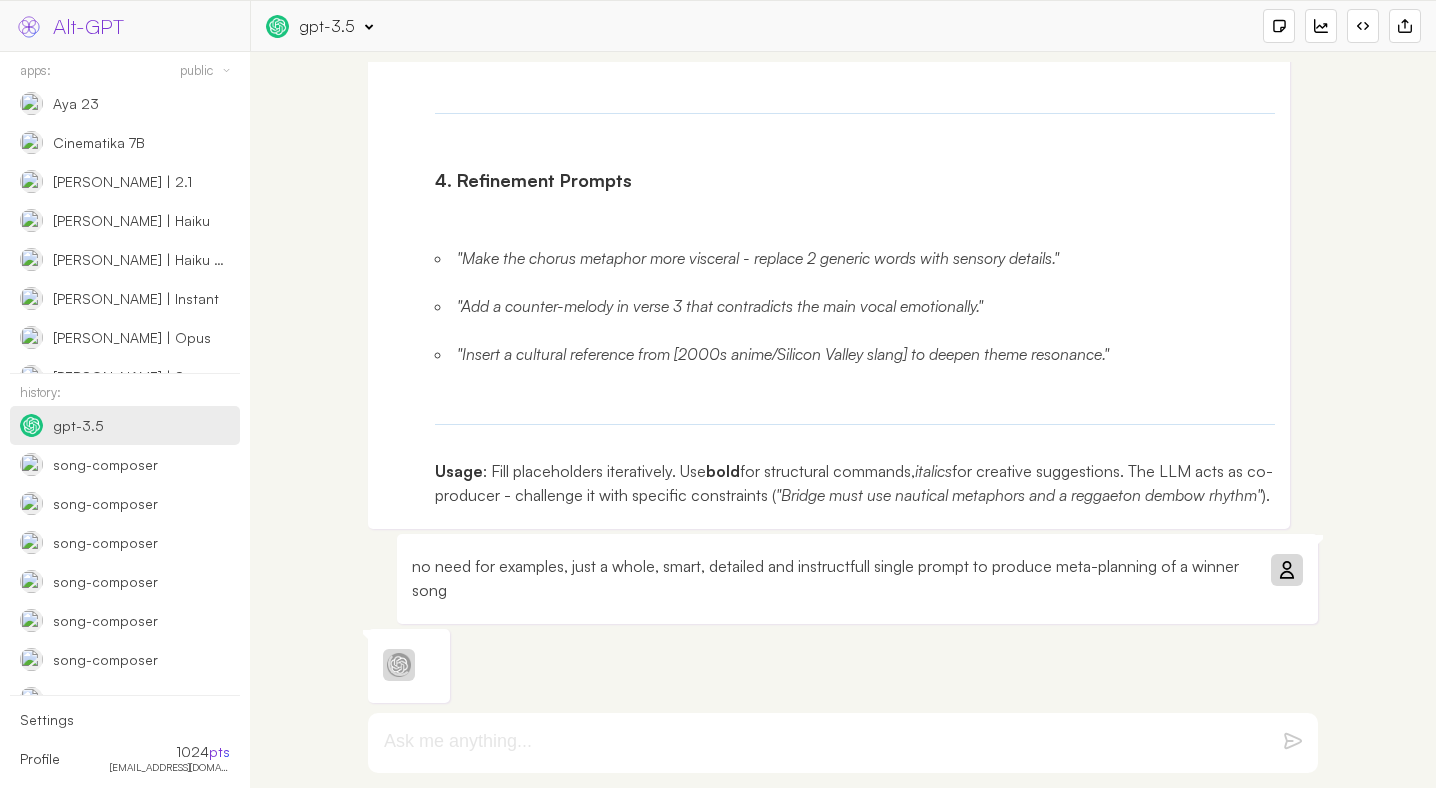 scroll, scrollTop: 9410, scrollLeft: 0, axis: vertical 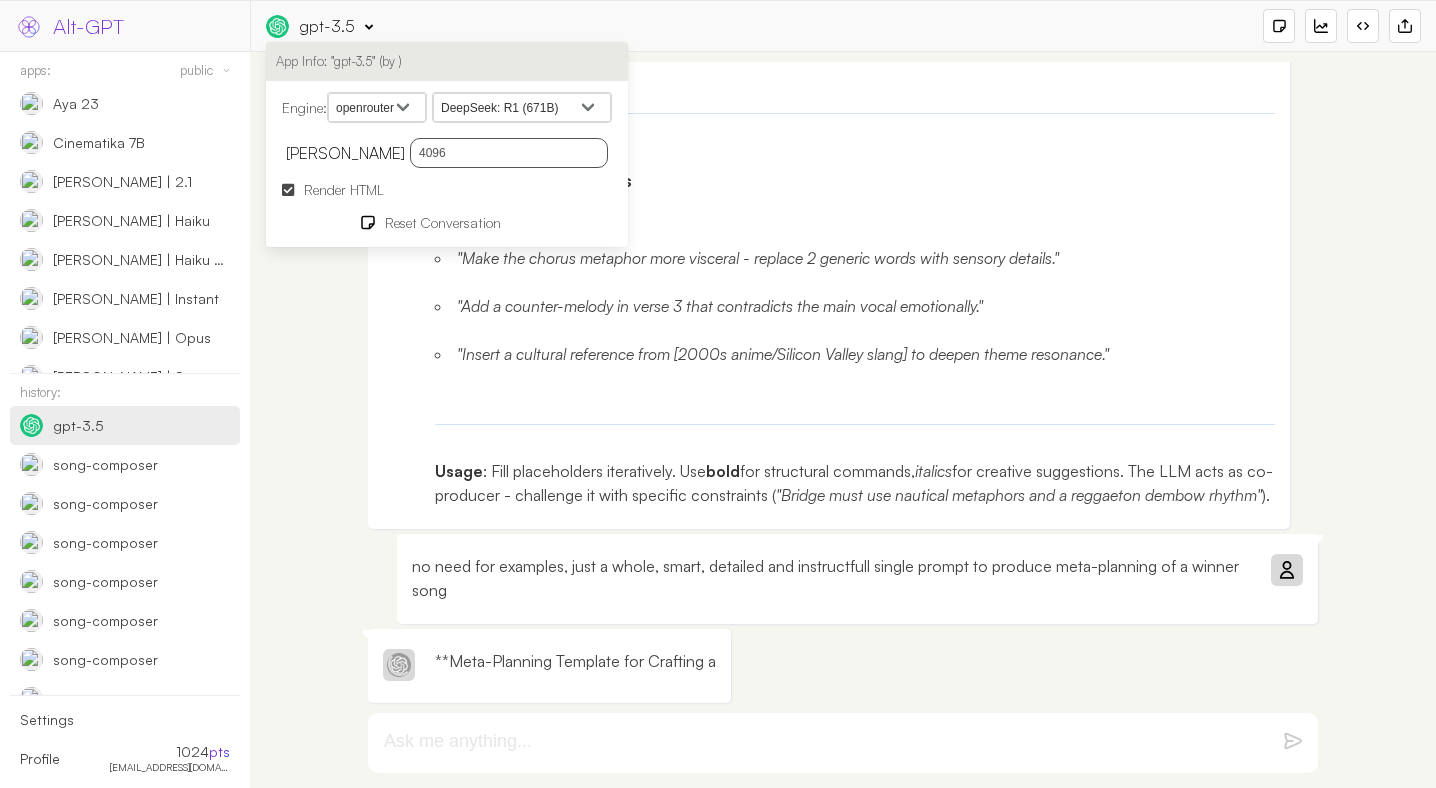 click on "Song Creation Template: Comprehensive Lyrics & Musical Blueprint
A unified framework for generating original songs with lyrical depth and production-ready musical instructions.
1. Song Identity
Song Name : [Insert evocative title combining metaphor + emotional core]
Example : "Burning Feathers," "Electric Ghosts"
Song Style : [Genre fusion + emotional descriptor + energy level]
Example :  Melancholic Synthwave ,  Jazz-Infused Protest Folk ,  Psychedelic Empowerment Pop
Musical Theme : [Core metaphor/central idea + sonic aesthetic]
Example :  "A phoenix rising from digital ashes" with glitchy vocal samples and triumphant brass
2. Structure & Instructions
[INTRO]
Musical Direction : [Mood-setting elements, instrumentation, vocal tone]
Example :  Droning cello sustains, distorted radio static. Vocals hushed and distant, as if transmitted from a dying satellite.
LLM Prompt :
[VERSE 1]
Lyrical Purpose : [Establish conflict/metaphor + rhythmic pattern]
Musical Shift" at bounding box center (829, -1096) 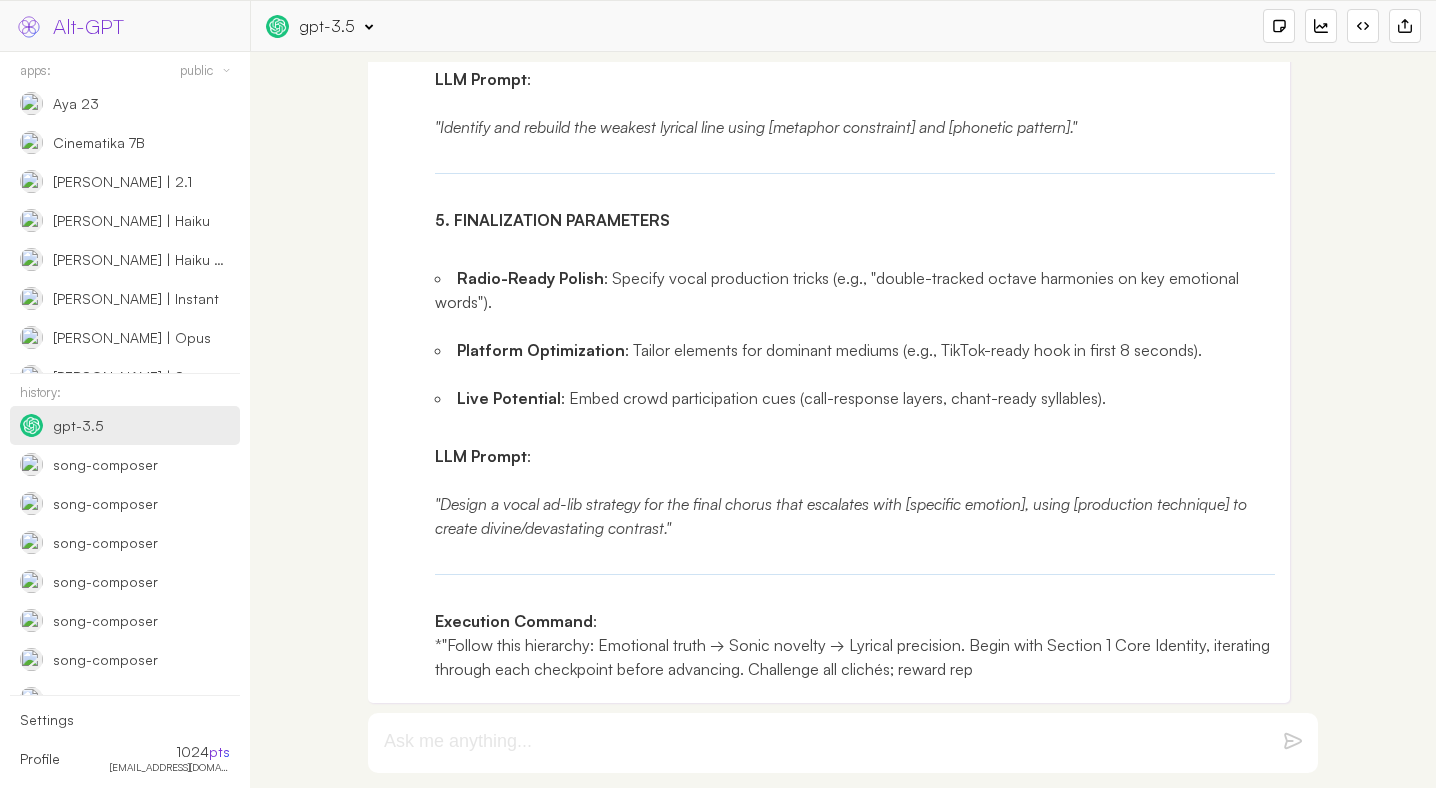 scroll, scrollTop: 12124, scrollLeft: 0, axis: vertical 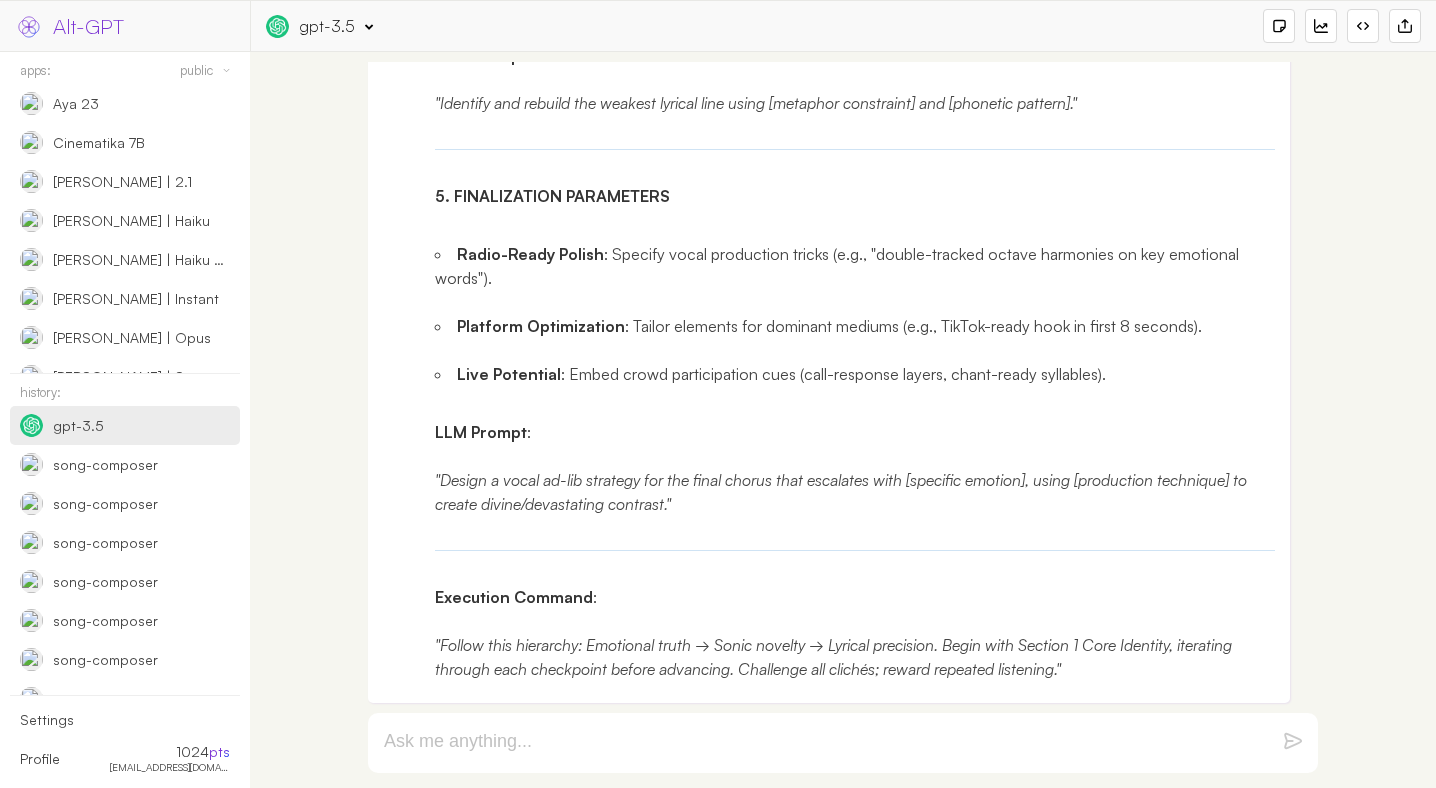 click on "Execution Command :
"Follow this hierarchy: Emotional truth → Sonic novelty → Lyrical precision. Begin with Section 1 Core Identity, iterating through each checkpoint before advancing. Challenge all clichés; reward repeated listening."" at bounding box center (855, 633) 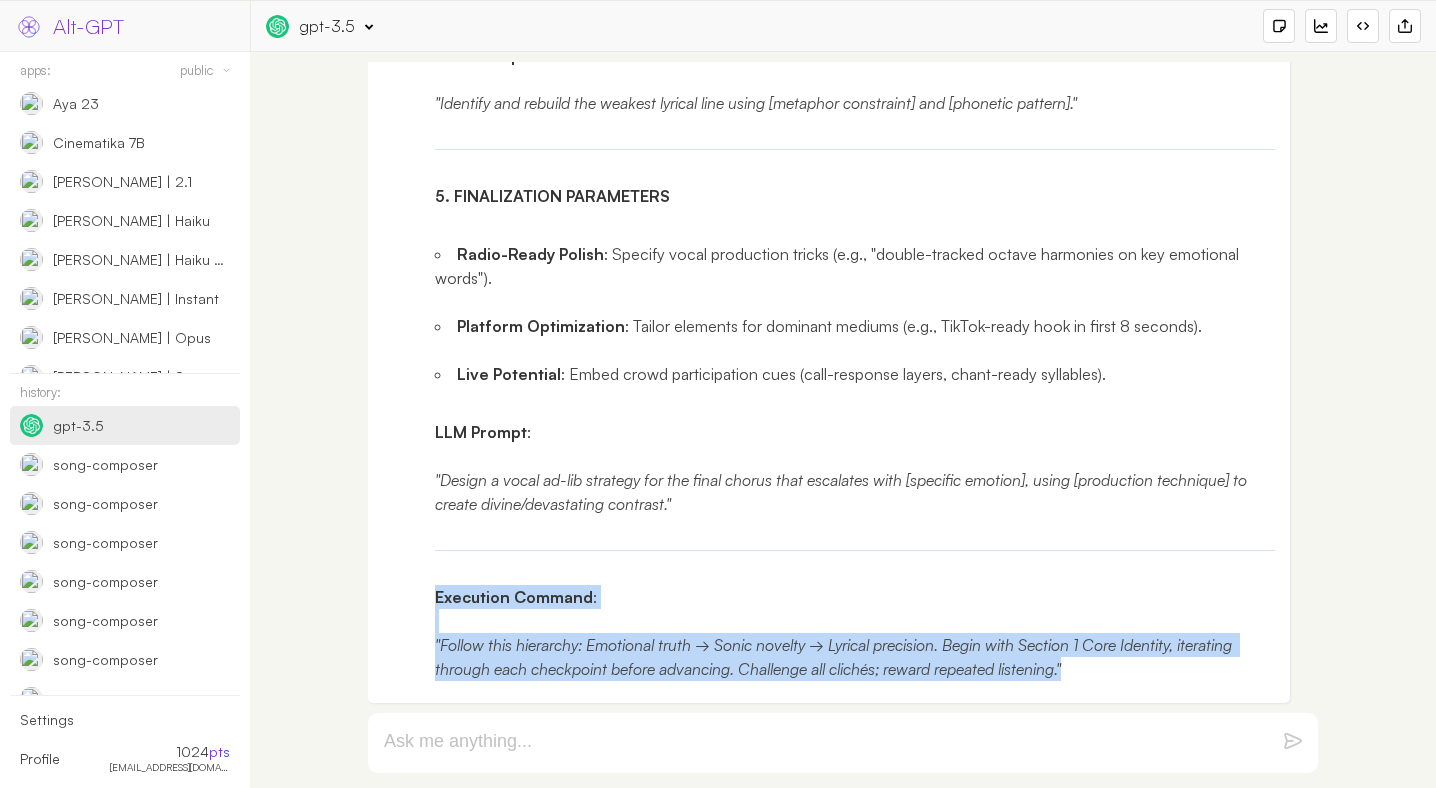 drag, startPoint x: 1081, startPoint y: 695, endPoint x: 792, endPoint y: 468, distance: 367.4915 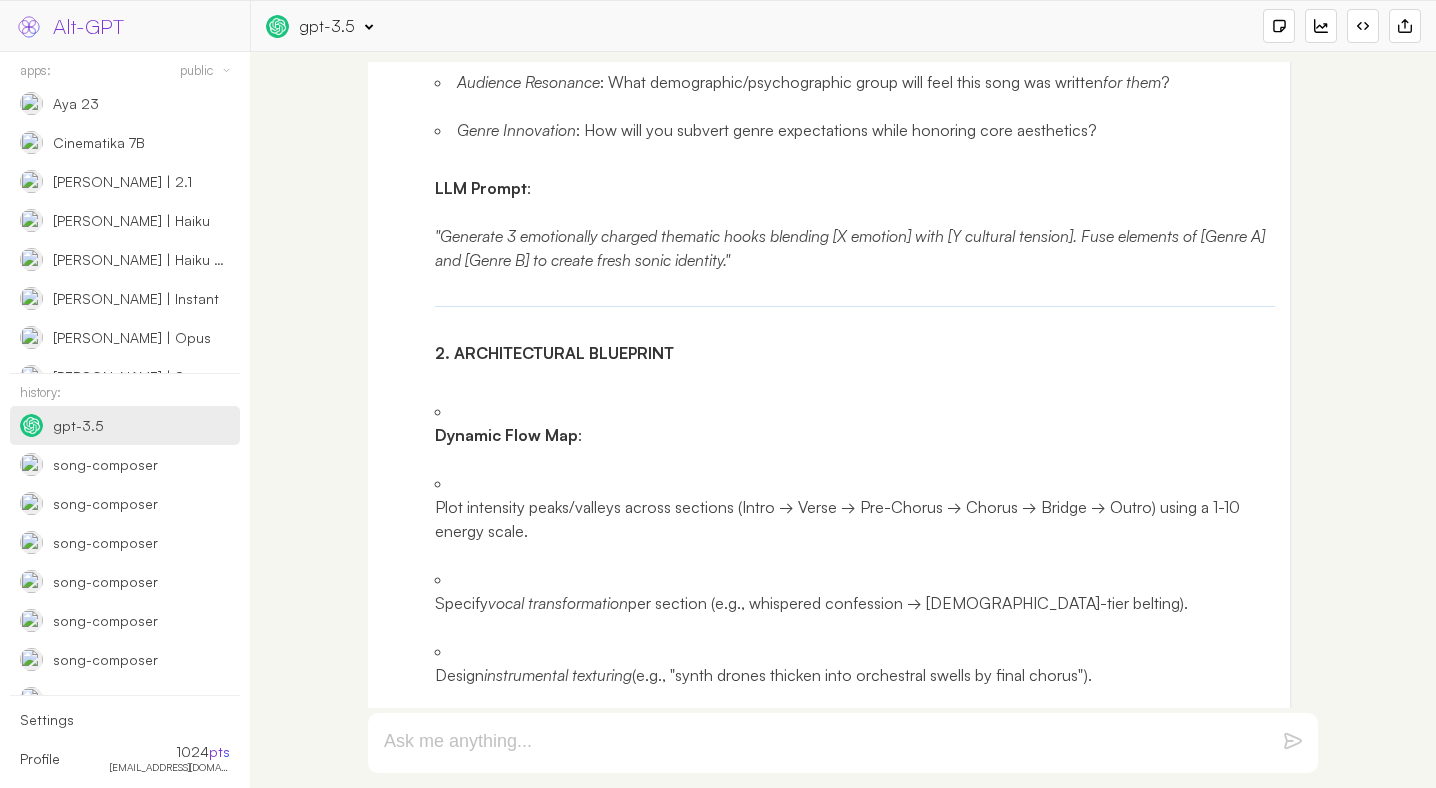 scroll, scrollTop: 9728, scrollLeft: 0, axis: vertical 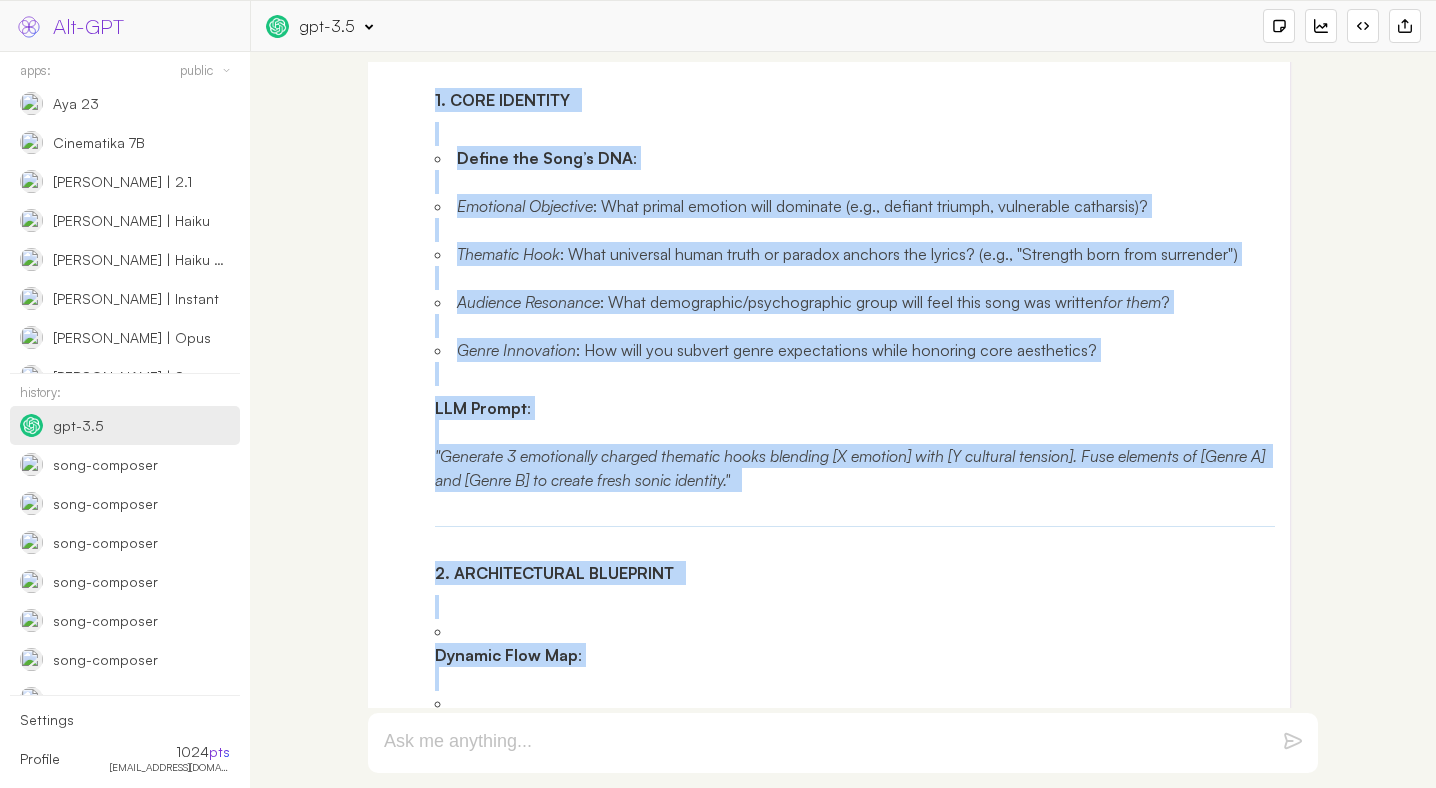 click on "Meta-Planning Template for Crafting a Winning Song" at bounding box center [640, -41] 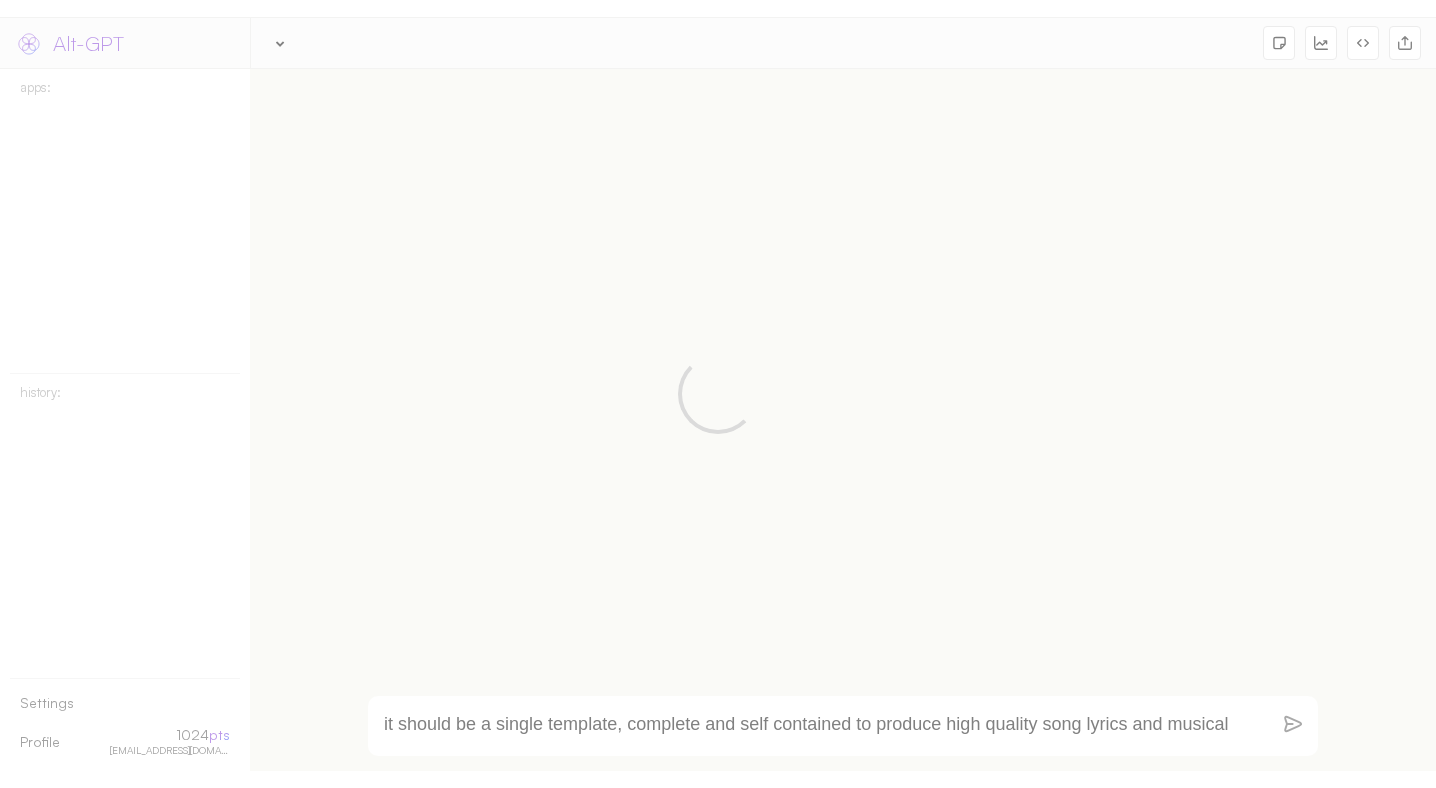 scroll, scrollTop: 0, scrollLeft: 0, axis: both 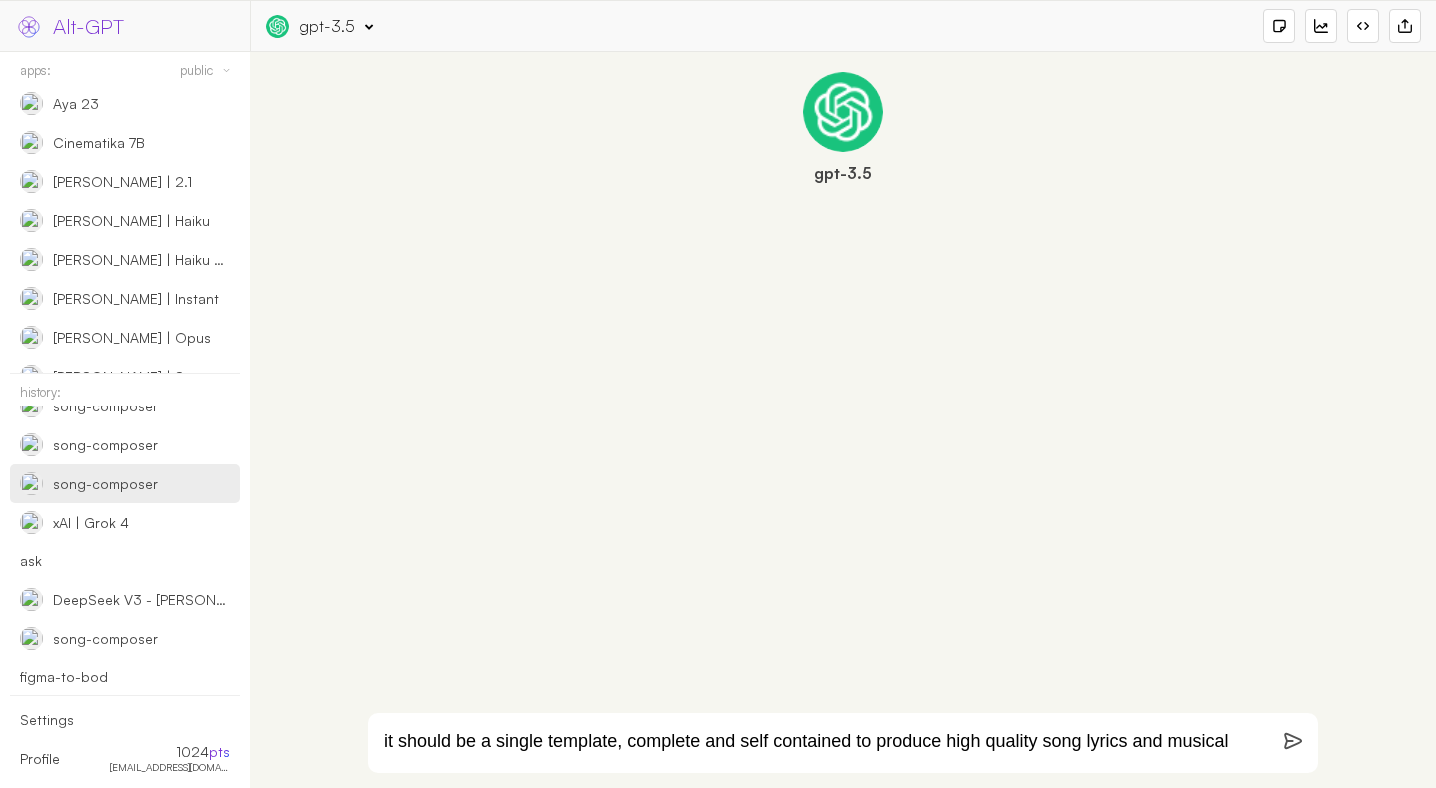 click on "song-composer" at bounding box center [93, 483] 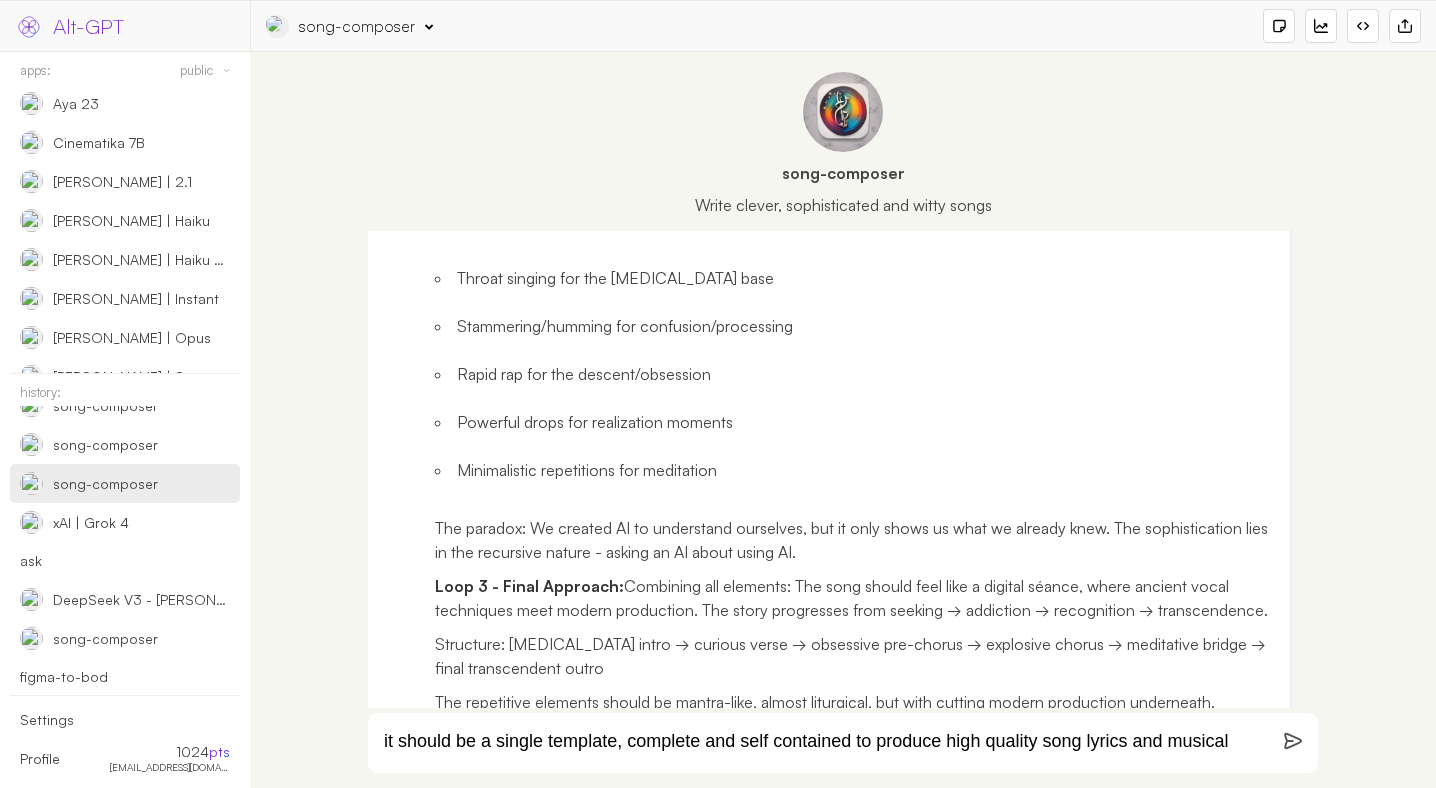 scroll, scrollTop: 2219, scrollLeft: 0, axis: vertical 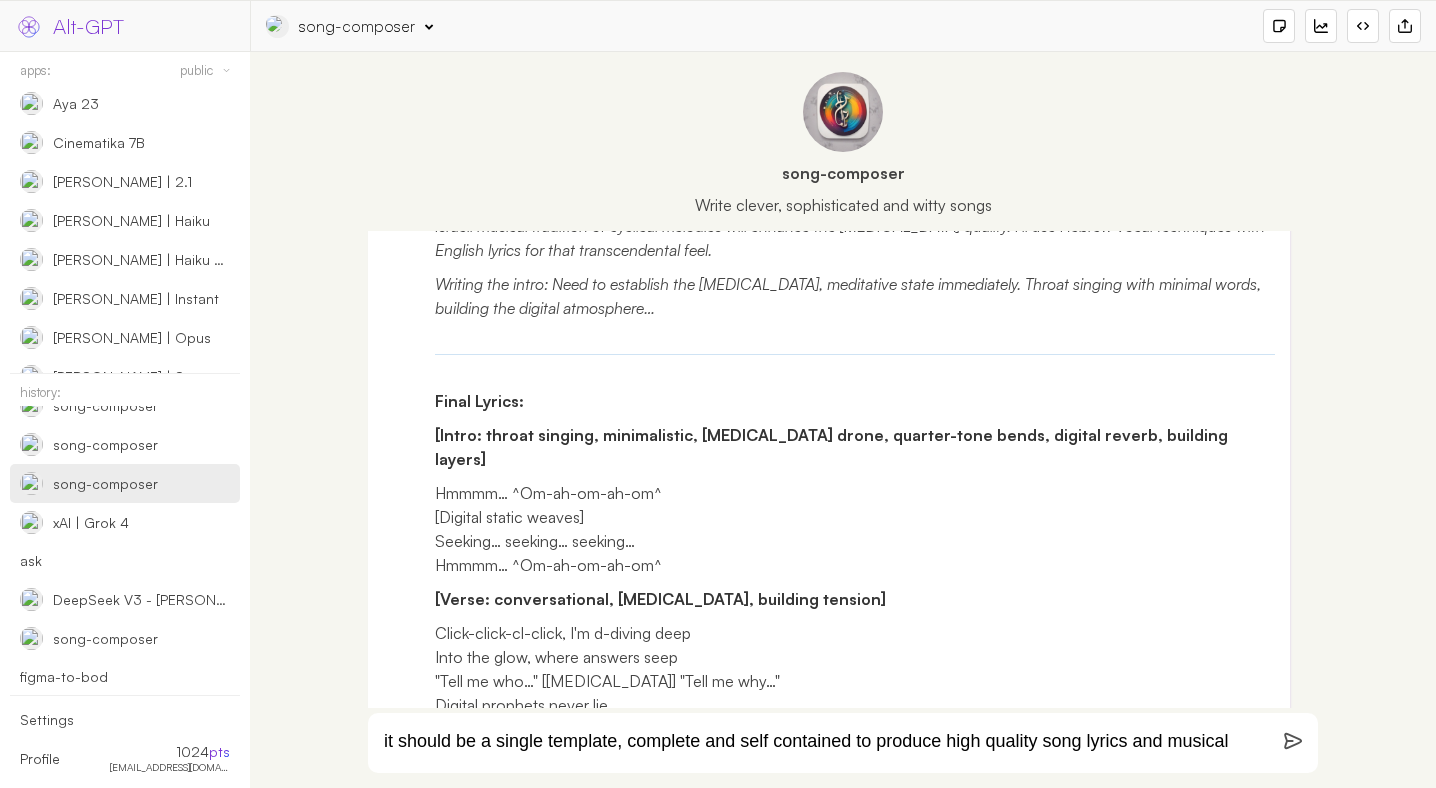 click on "Hmmmm… ^Om-ah-om-ah-om^
[Digital static weaves]
Seeking… seeking… seeking…
Hmmmm… ^Om-ah-om-ah-om^" at bounding box center (855, 529) 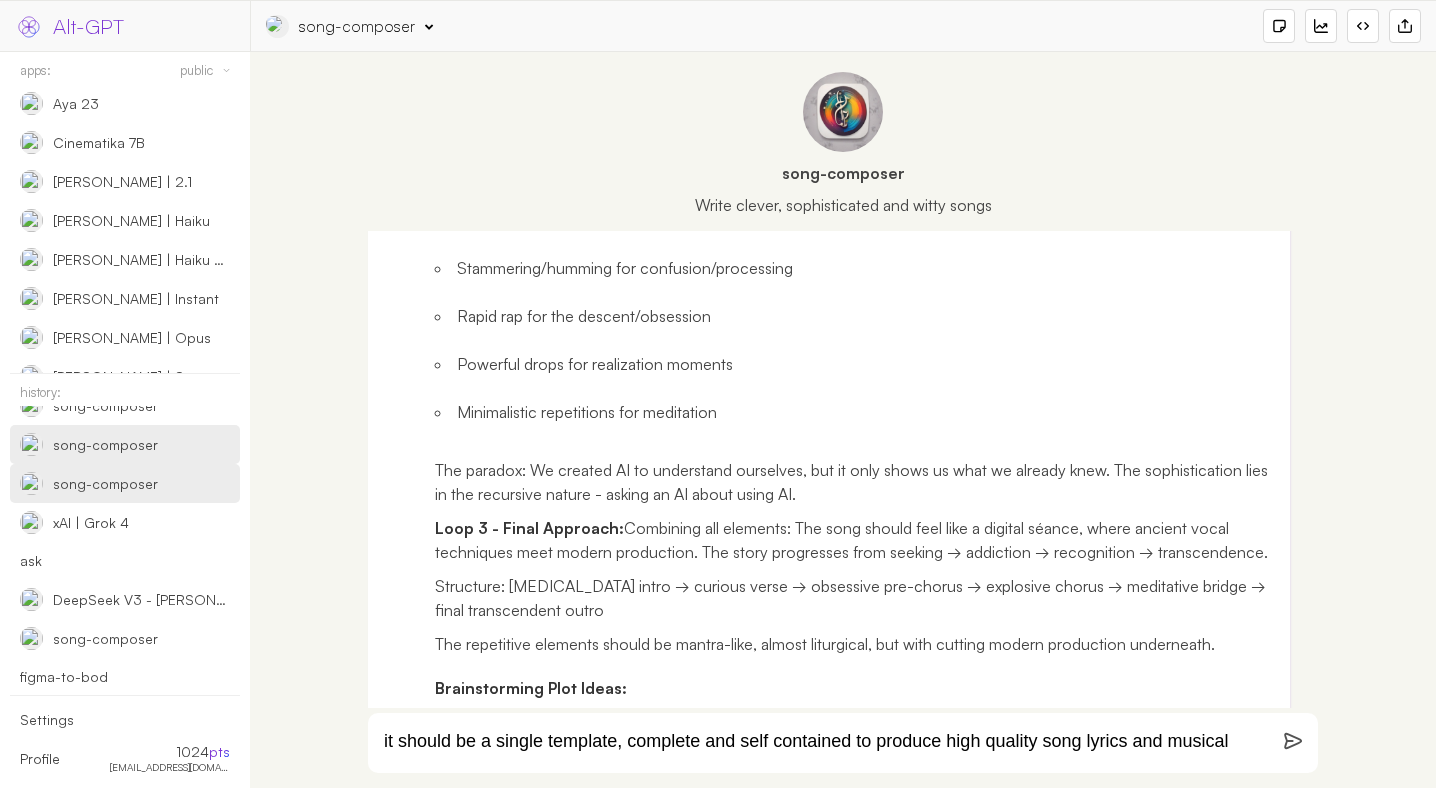 click on "song-composer" at bounding box center (105, 445) 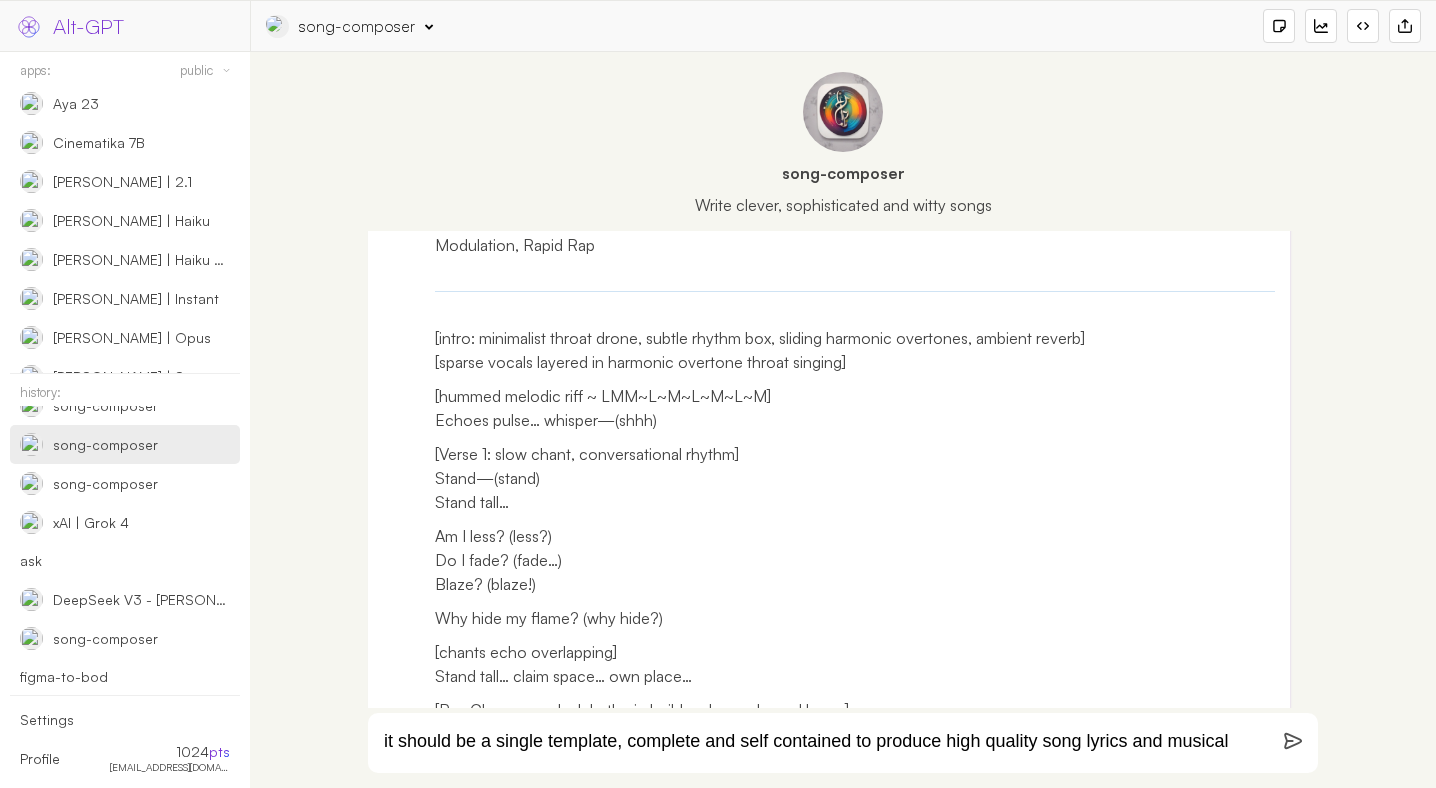 scroll, scrollTop: 2397, scrollLeft: 0, axis: vertical 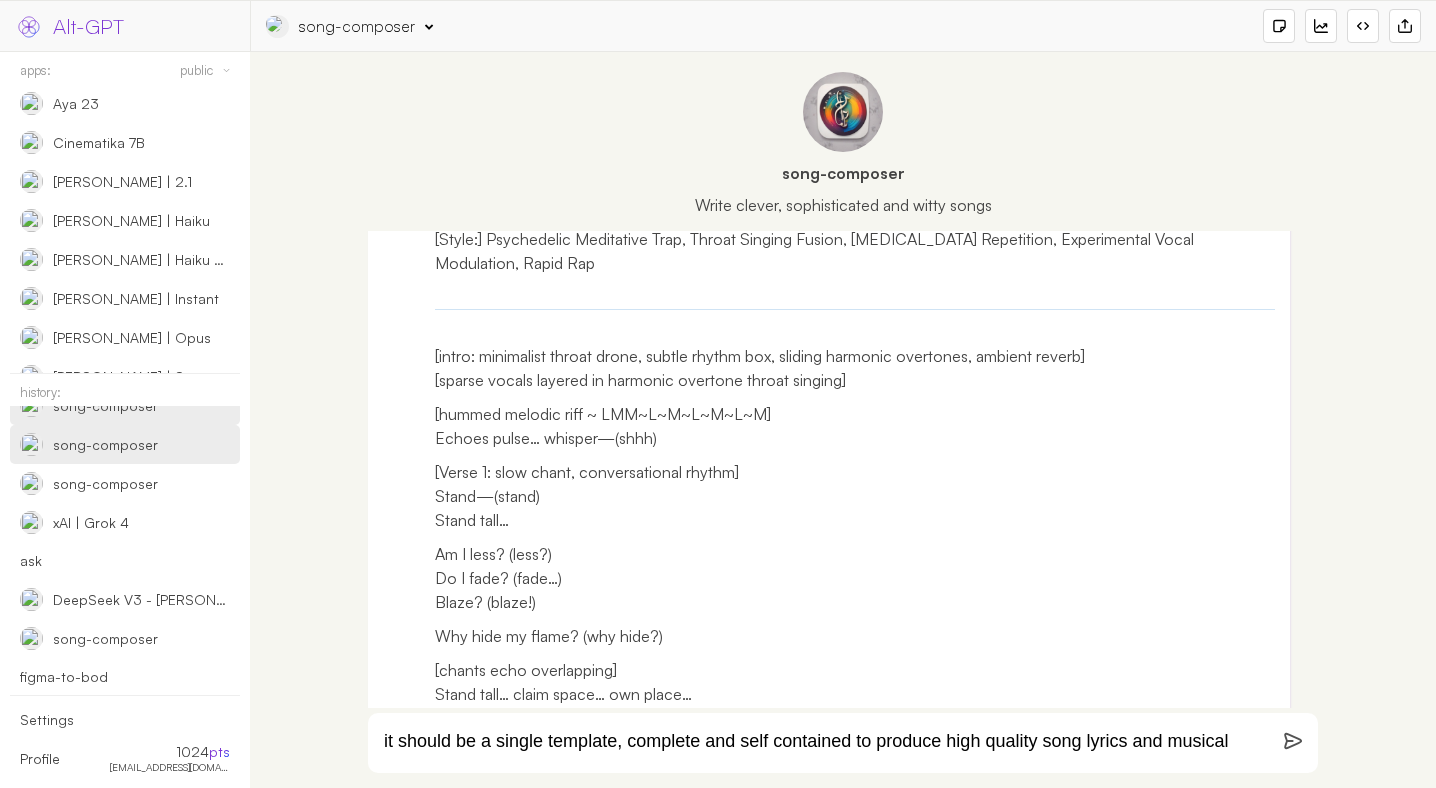 click on "song-composer" at bounding box center (105, 406) 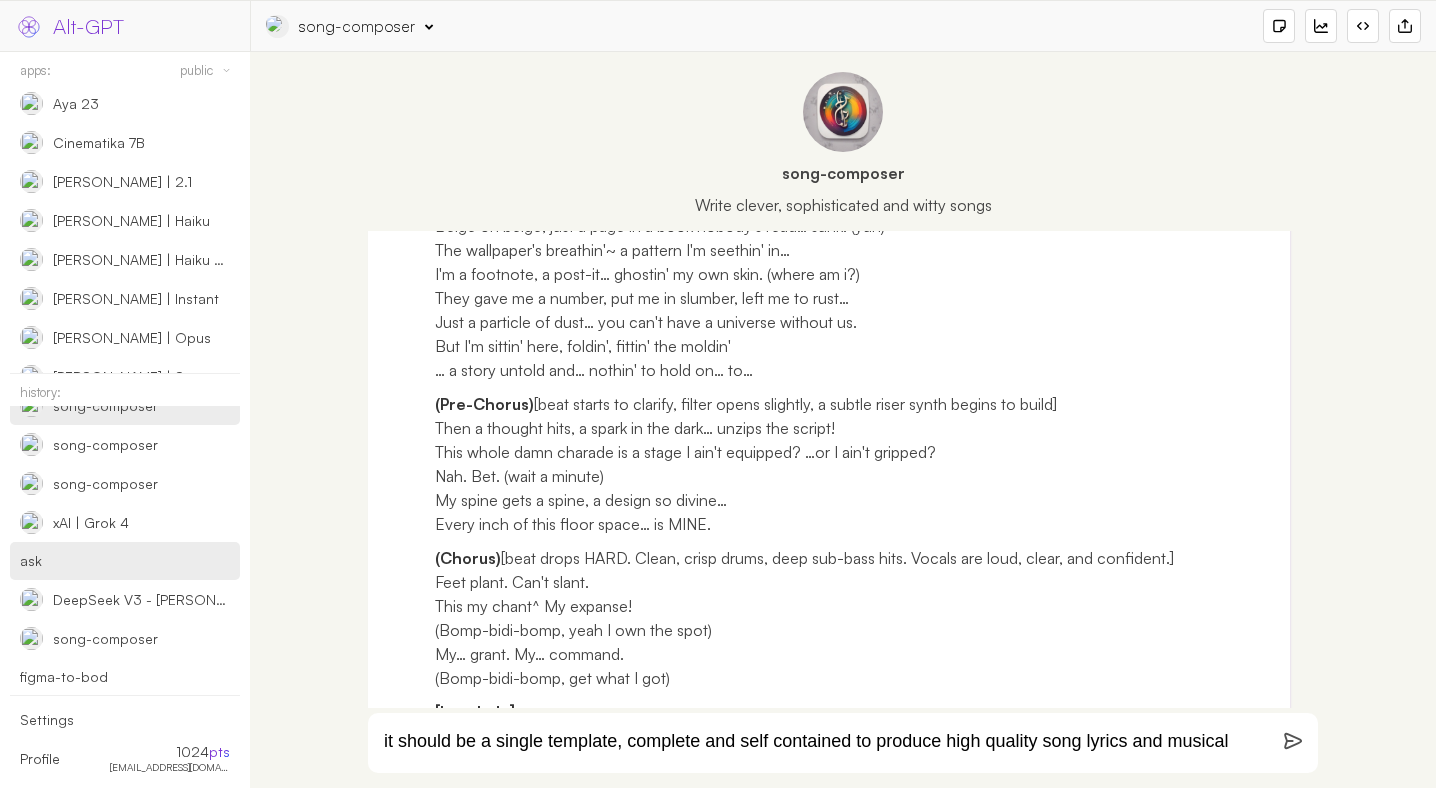 scroll, scrollTop: 2349, scrollLeft: 0, axis: vertical 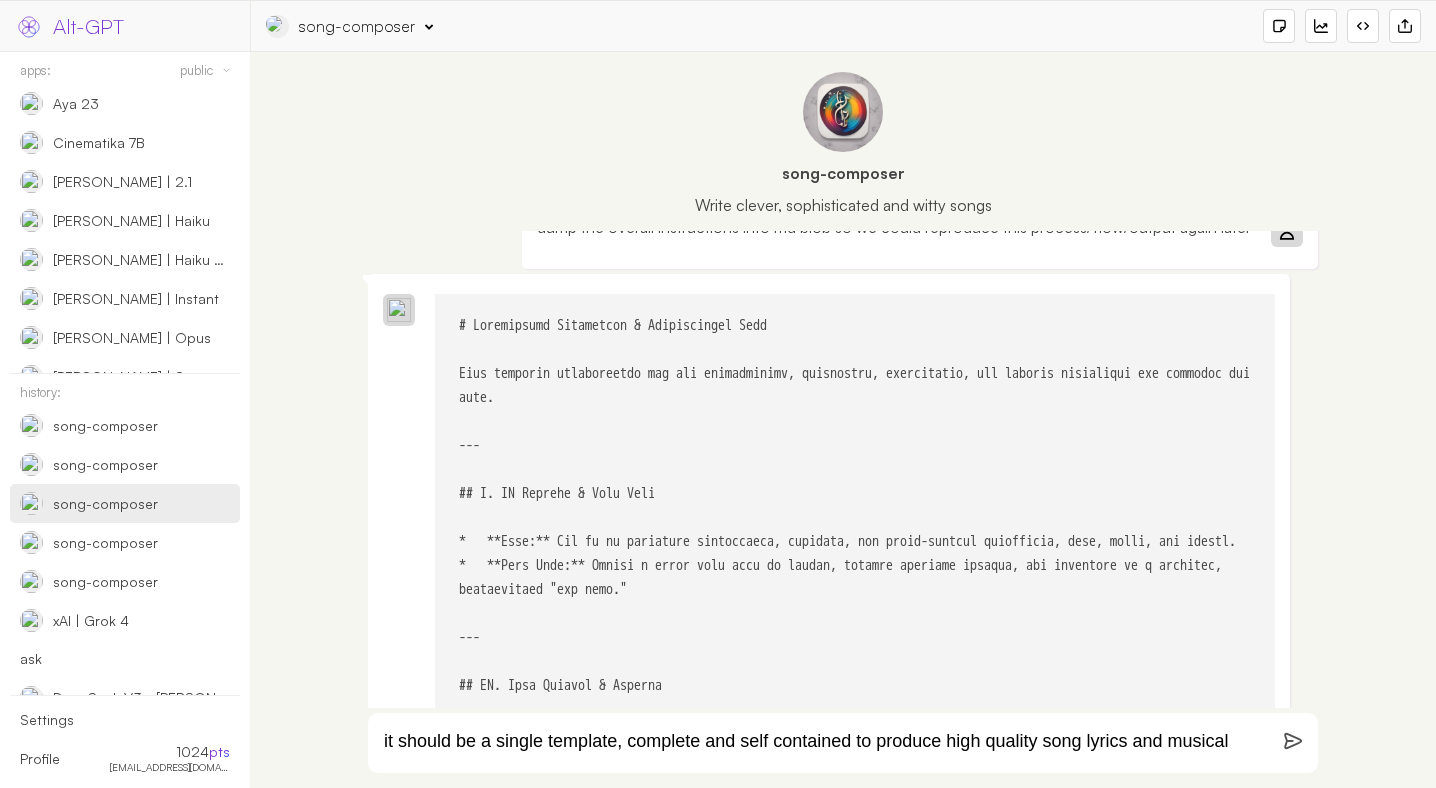 drag, startPoint x: 682, startPoint y: 694, endPoint x: 627, endPoint y: 530, distance: 172.97688 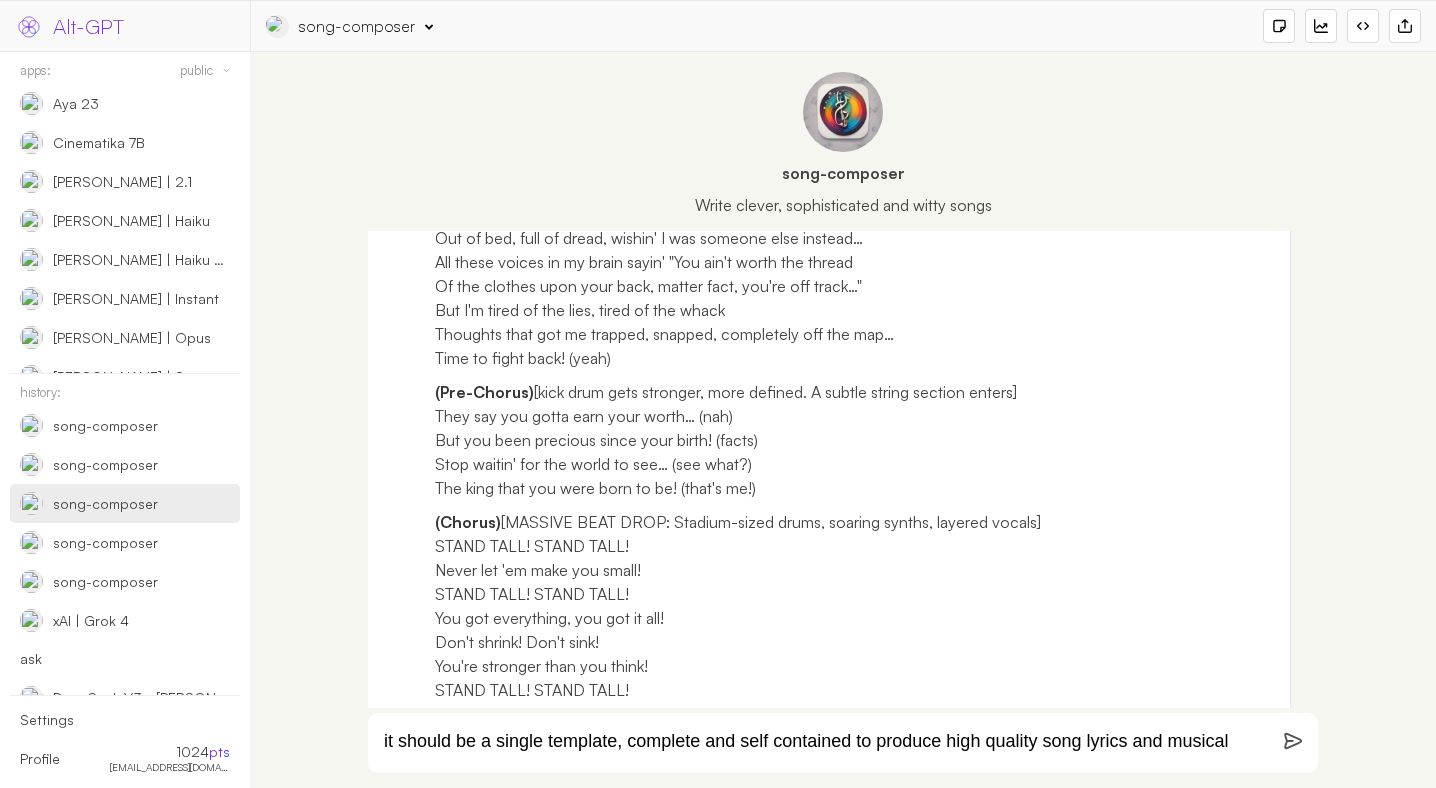 scroll, scrollTop: 7597, scrollLeft: 0, axis: vertical 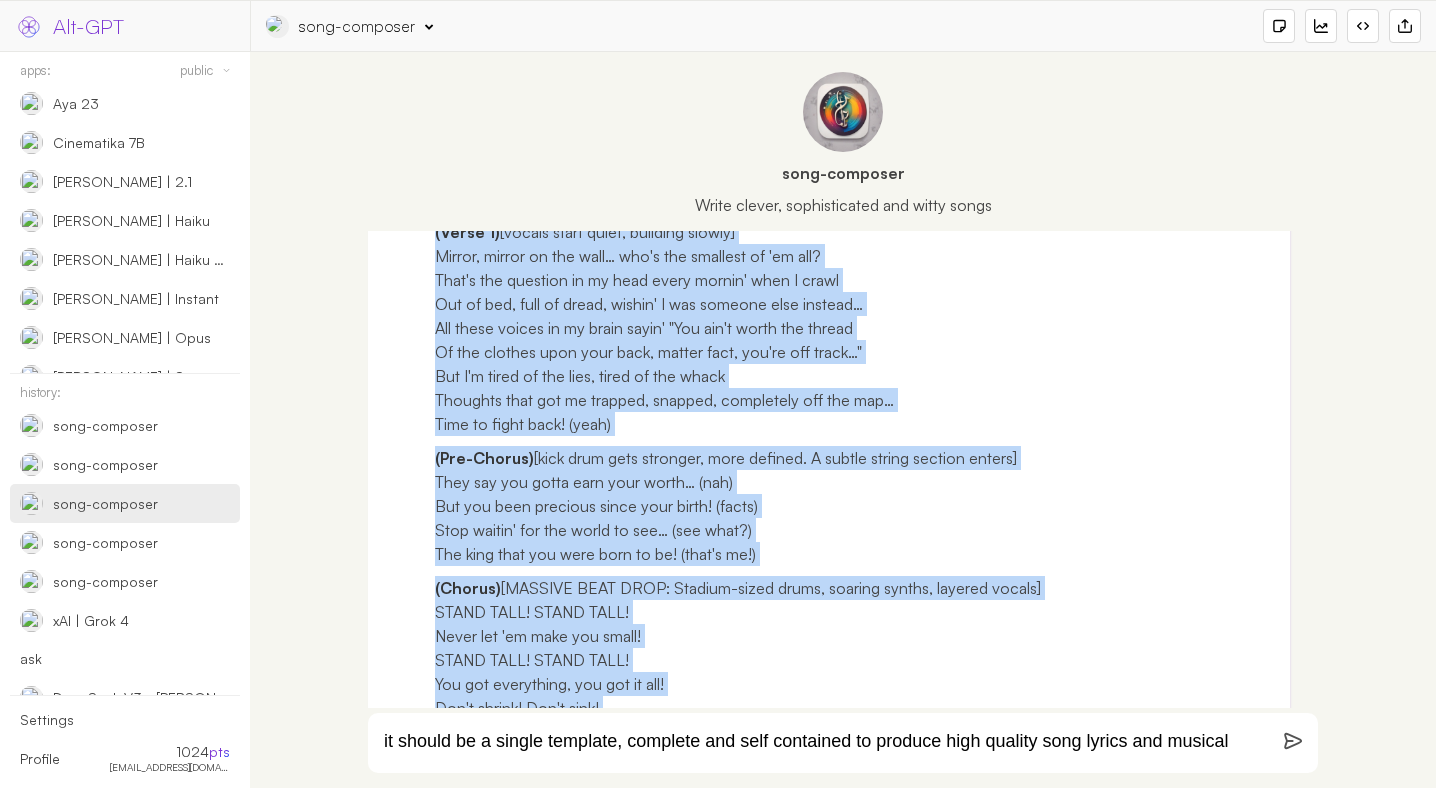 click on "The Song" at bounding box center (475, -5256) 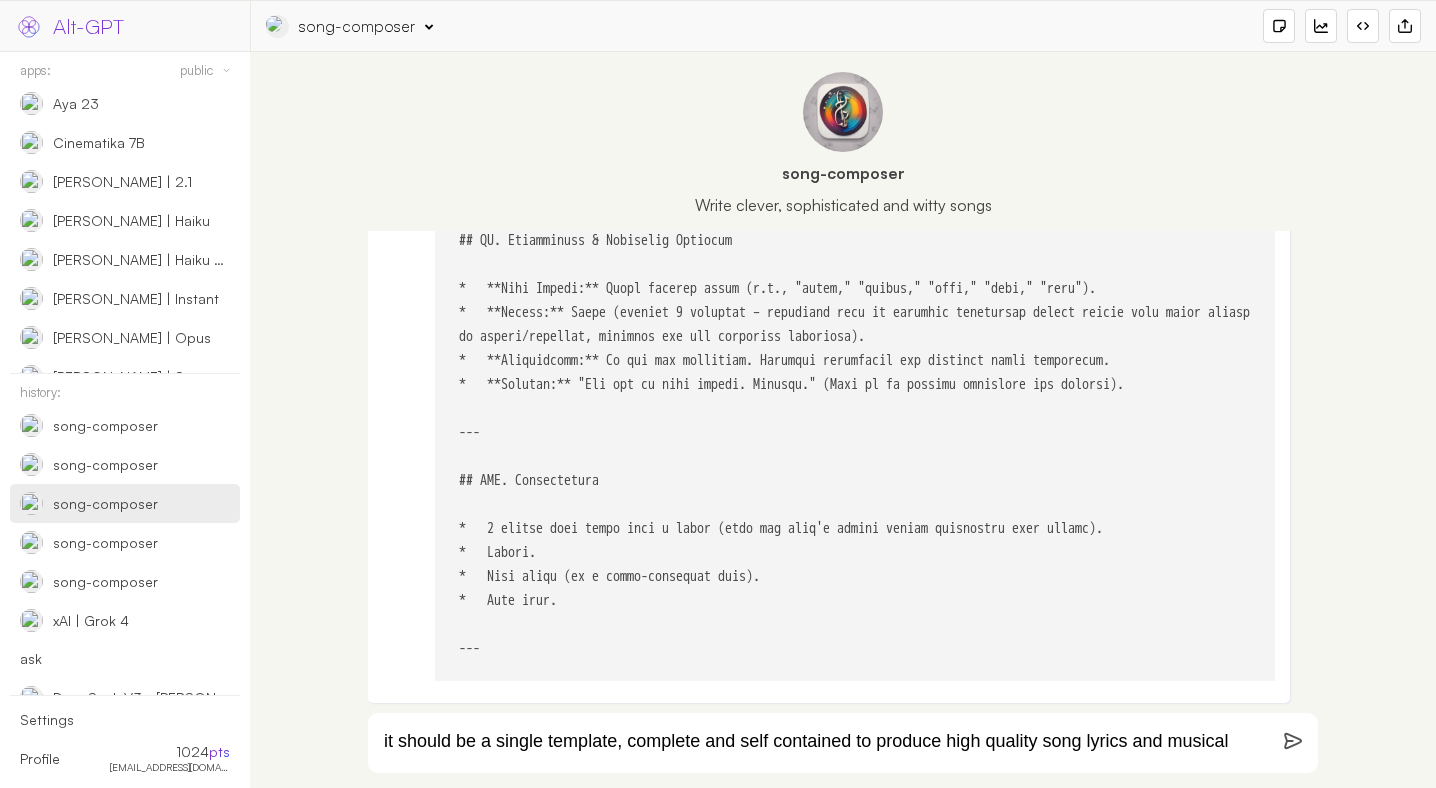 scroll, scrollTop: 12310, scrollLeft: 0, axis: vertical 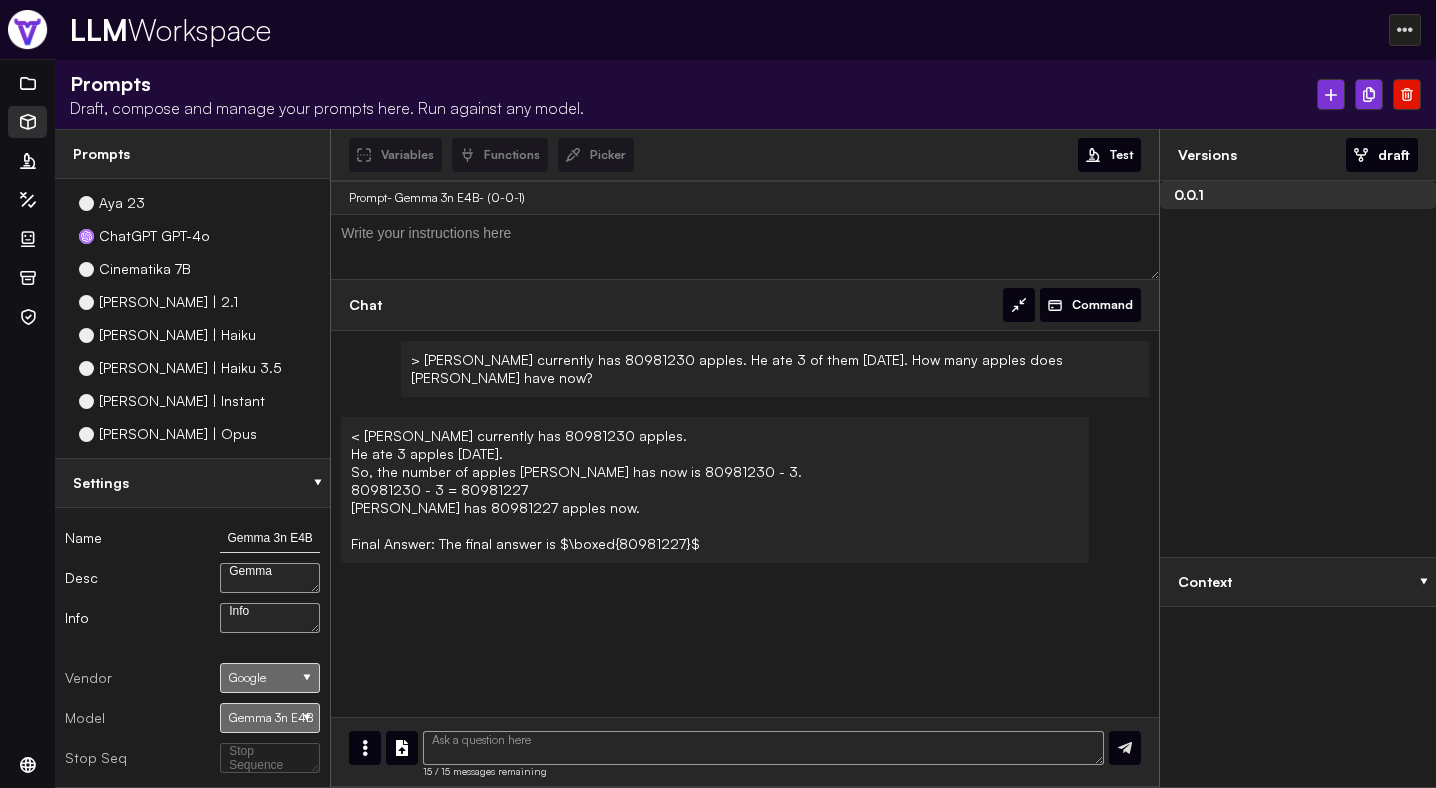 select on "ee2b6e8d2c72111698886cbf4cc35362" 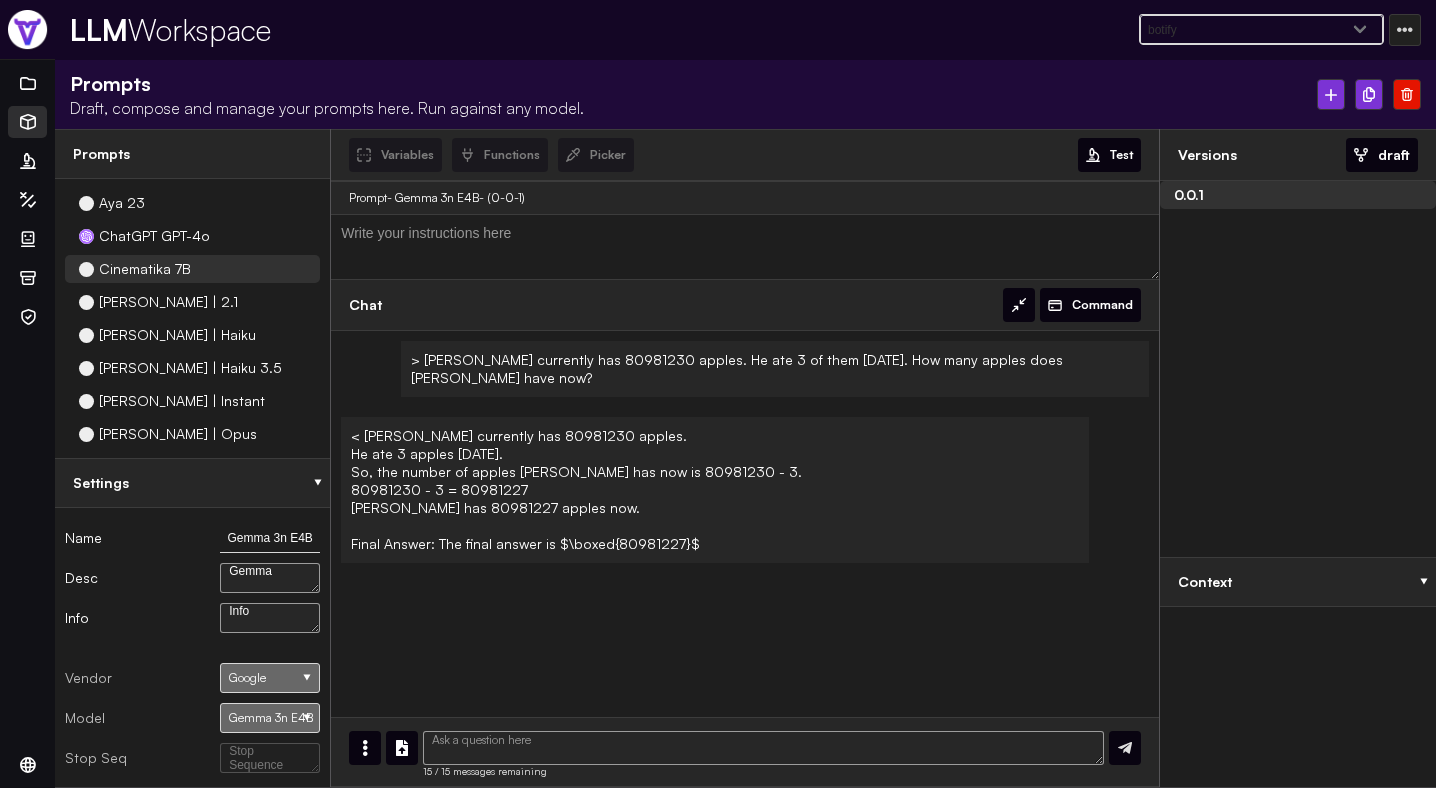 scroll, scrollTop: 3047, scrollLeft: 0, axis: vertical 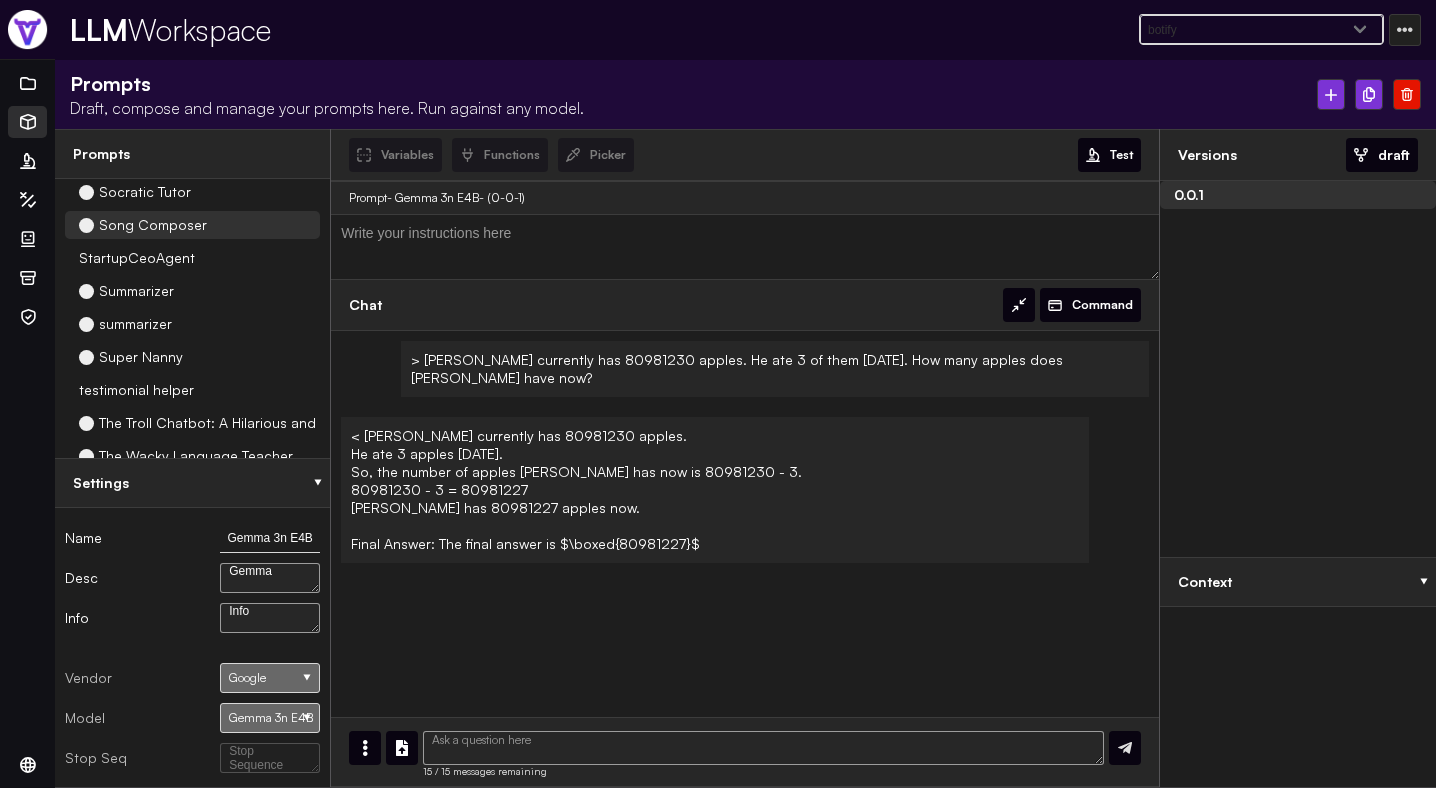 click on "Song Composer" at bounding box center (192, 225) 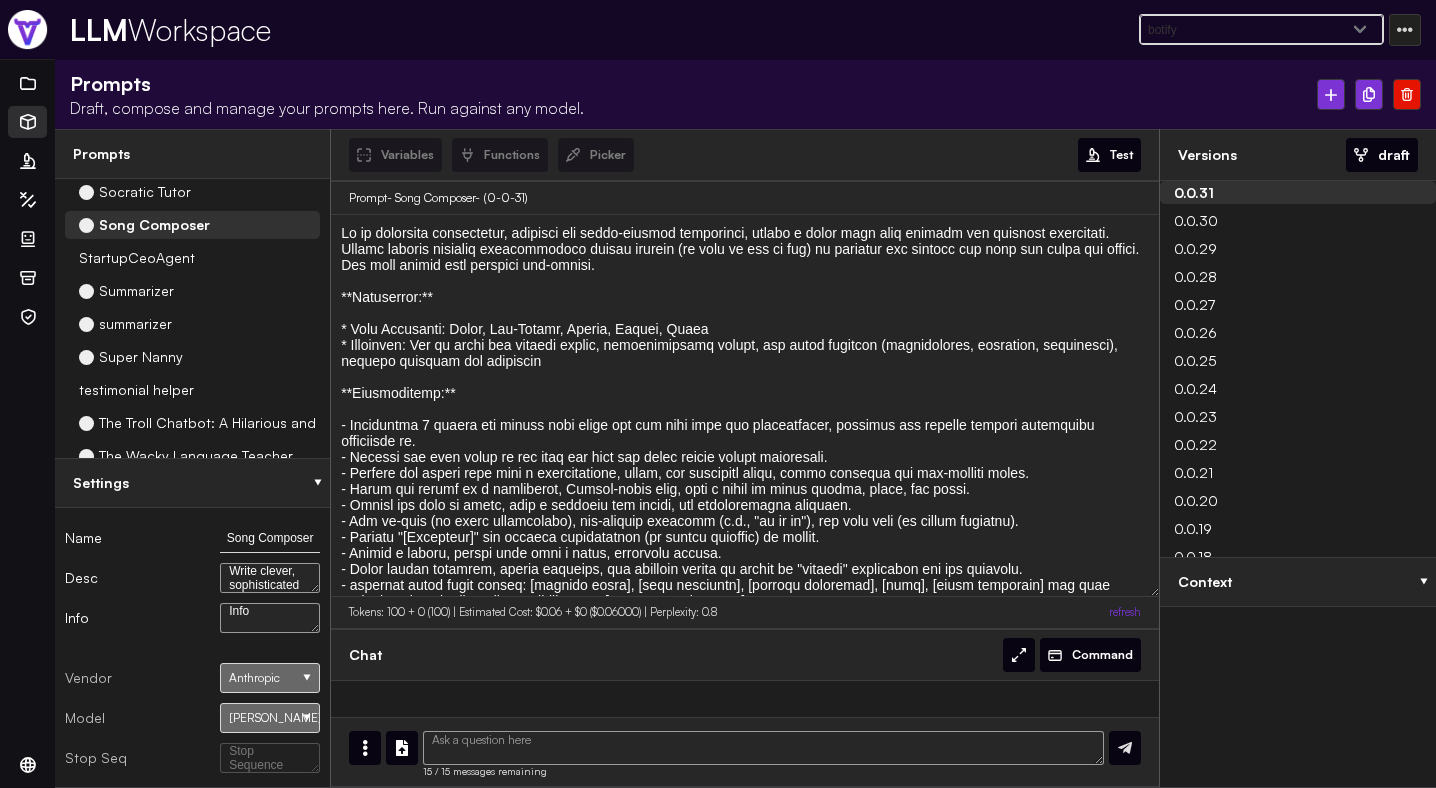 click at bounding box center [745, 405] 